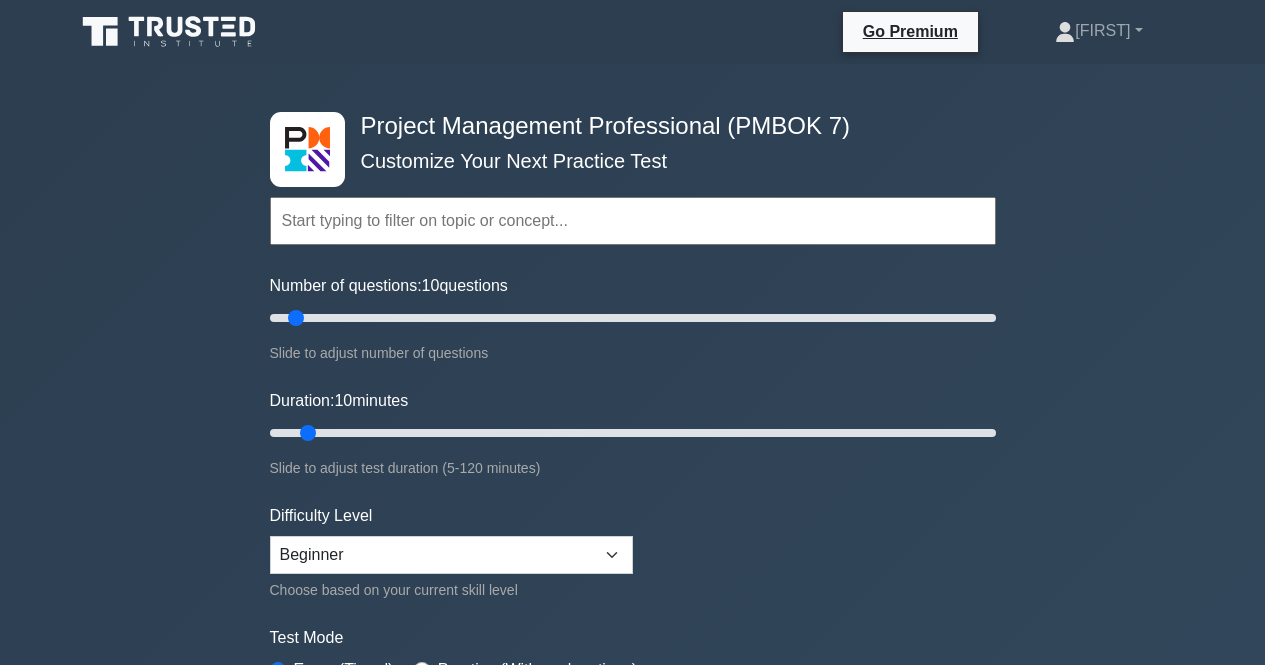 scroll, scrollTop: 0, scrollLeft: 0, axis: both 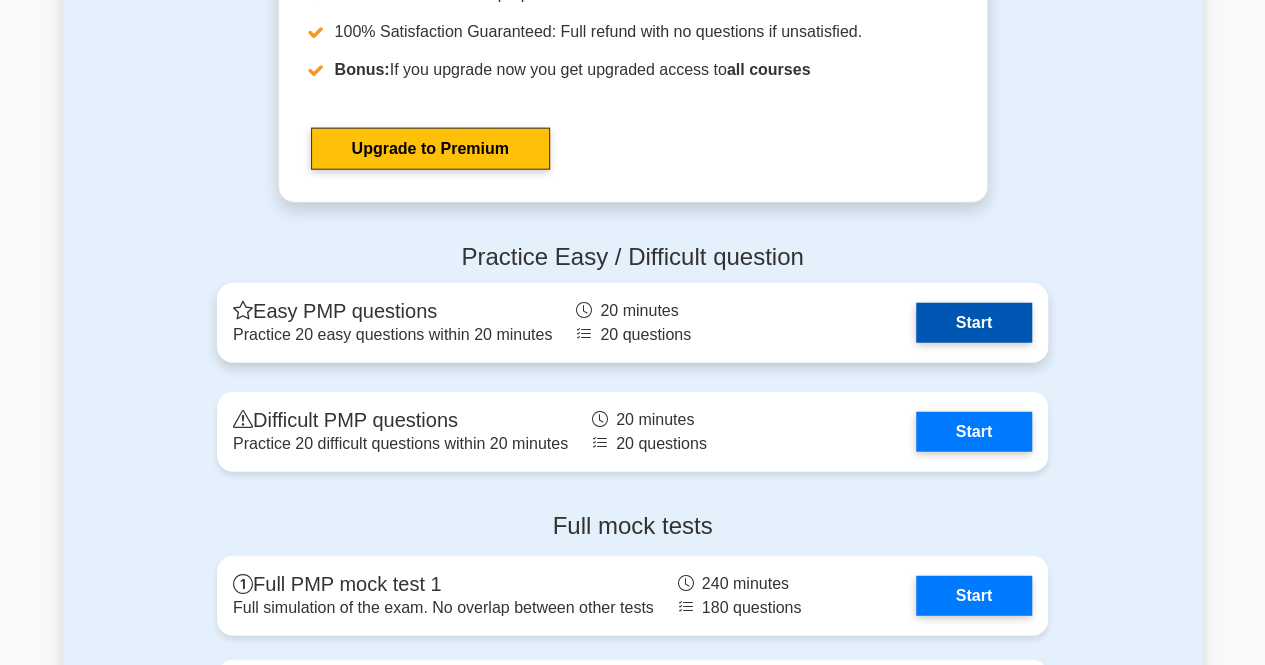 click on "Start" at bounding box center (974, 323) 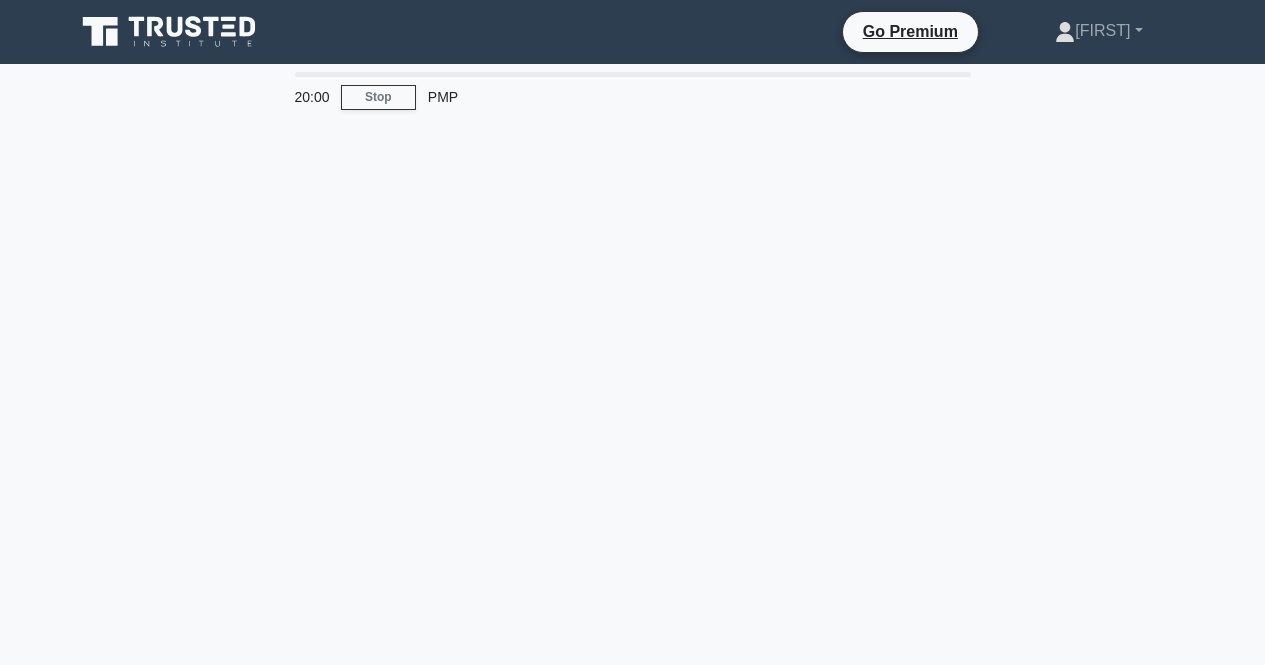 scroll, scrollTop: 0, scrollLeft: 0, axis: both 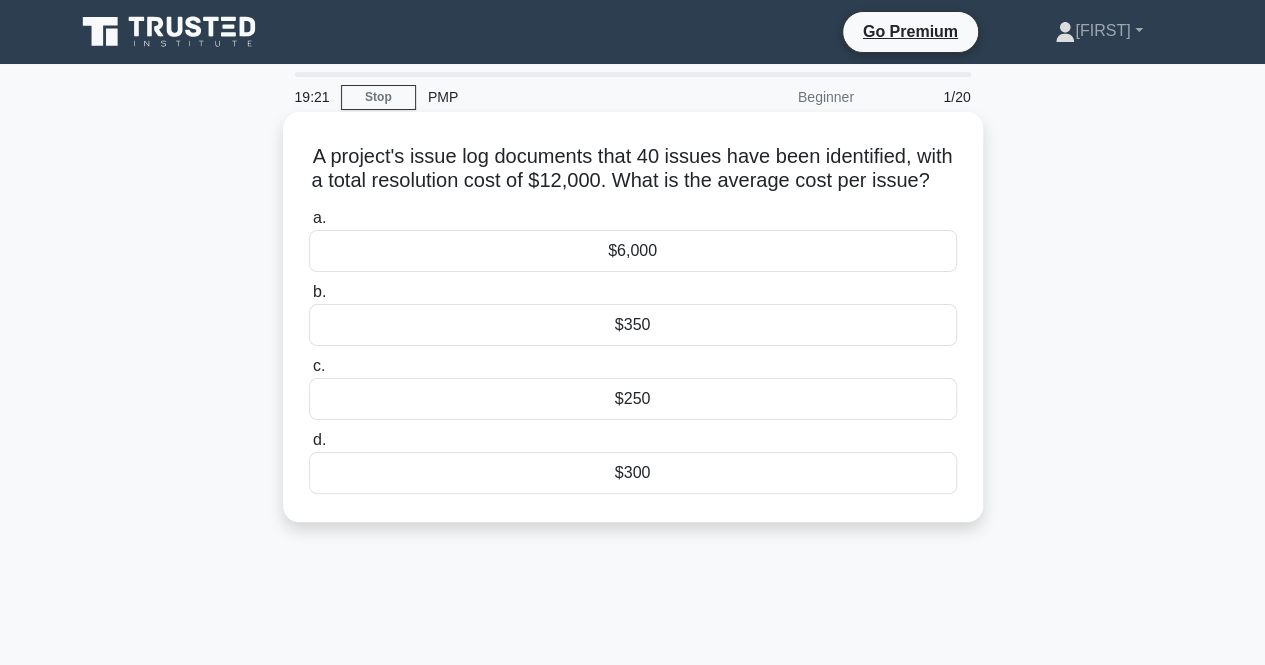 click on "$300" at bounding box center (633, 473) 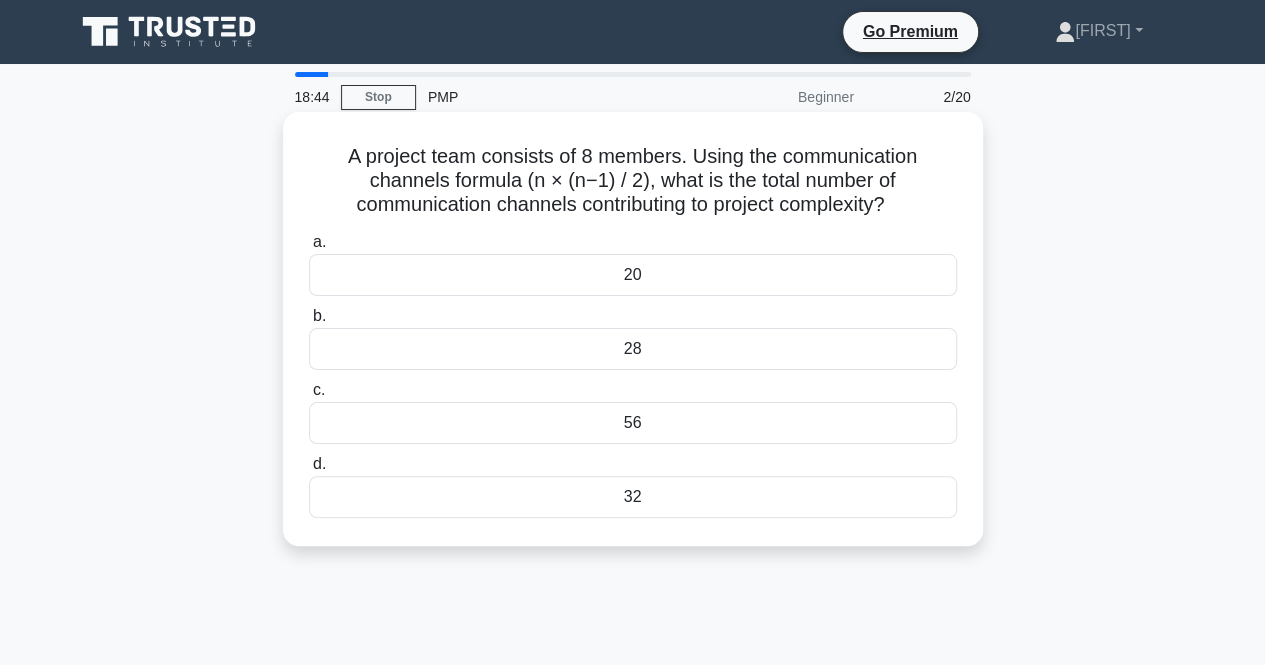 click on "28" at bounding box center [633, 349] 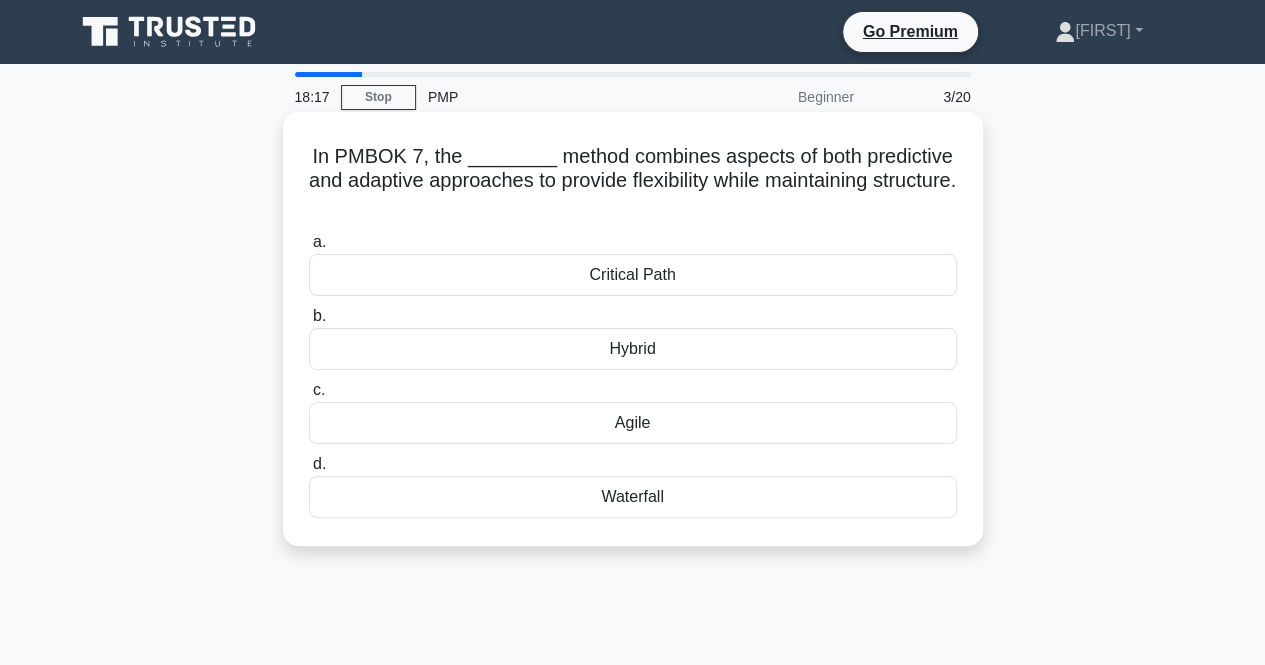 click on "Hybrid" at bounding box center (633, 349) 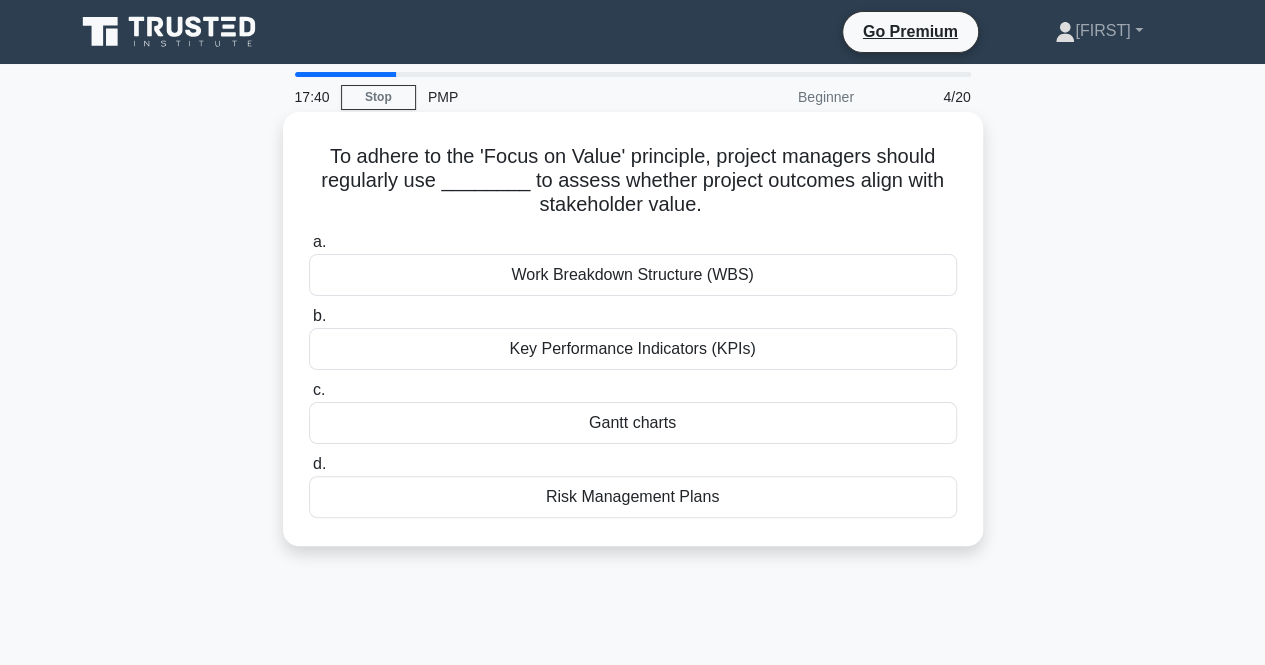 click on "Key Performance Indicators (KPIs)" at bounding box center (633, 349) 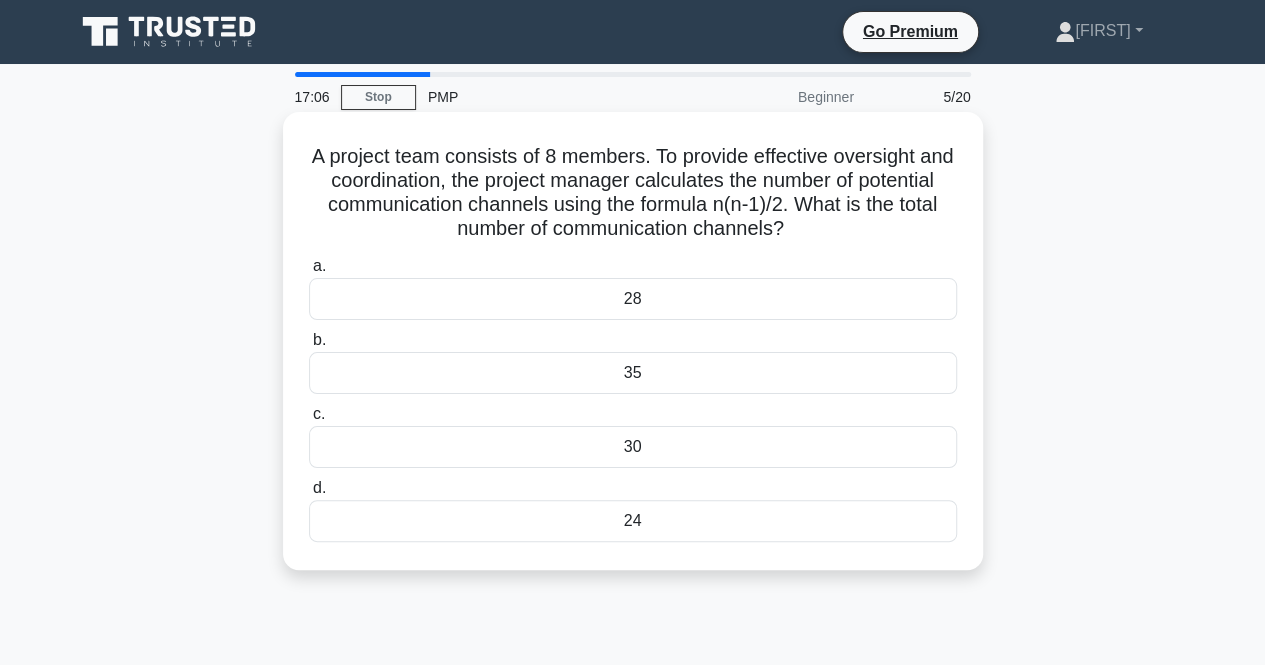 click on "28" at bounding box center (633, 299) 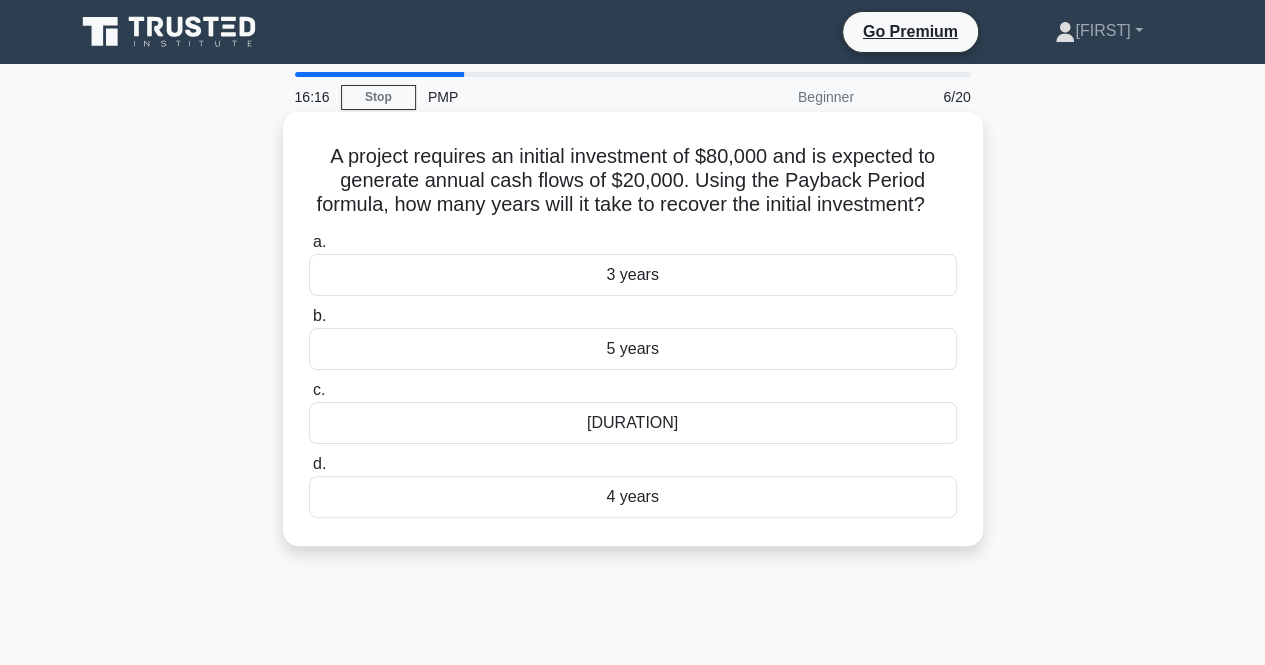 click on "4 years" at bounding box center [633, 497] 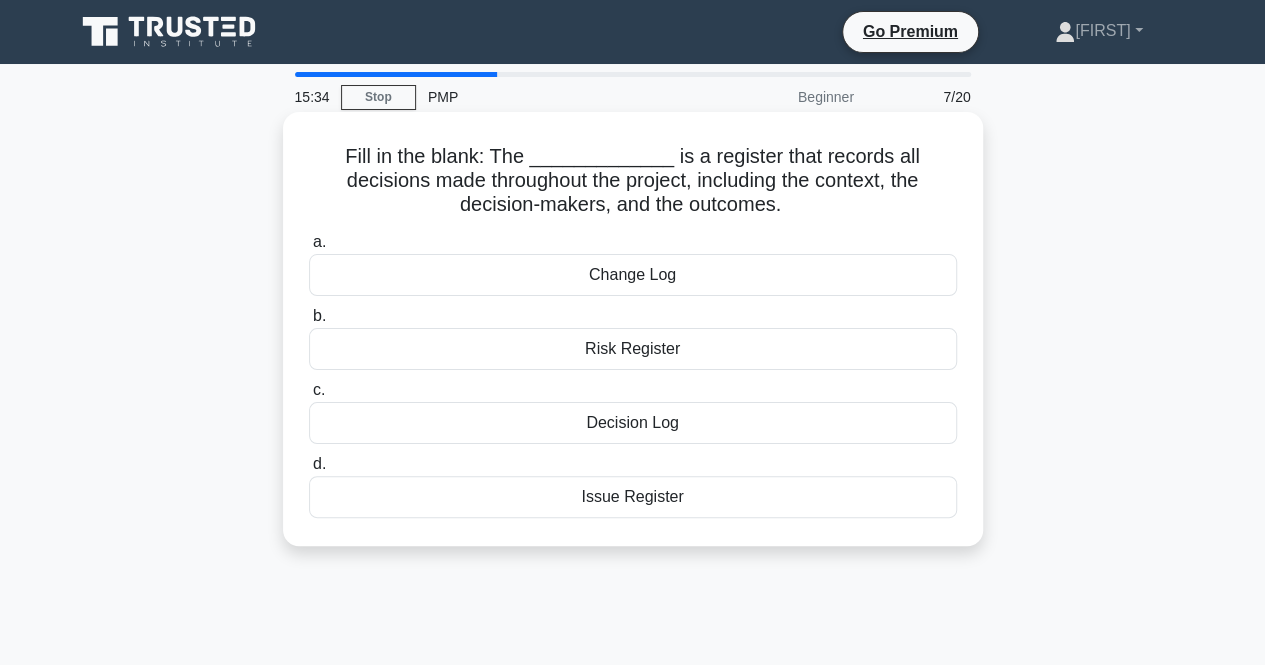 click on "Decision Log" at bounding box center [633, 423] 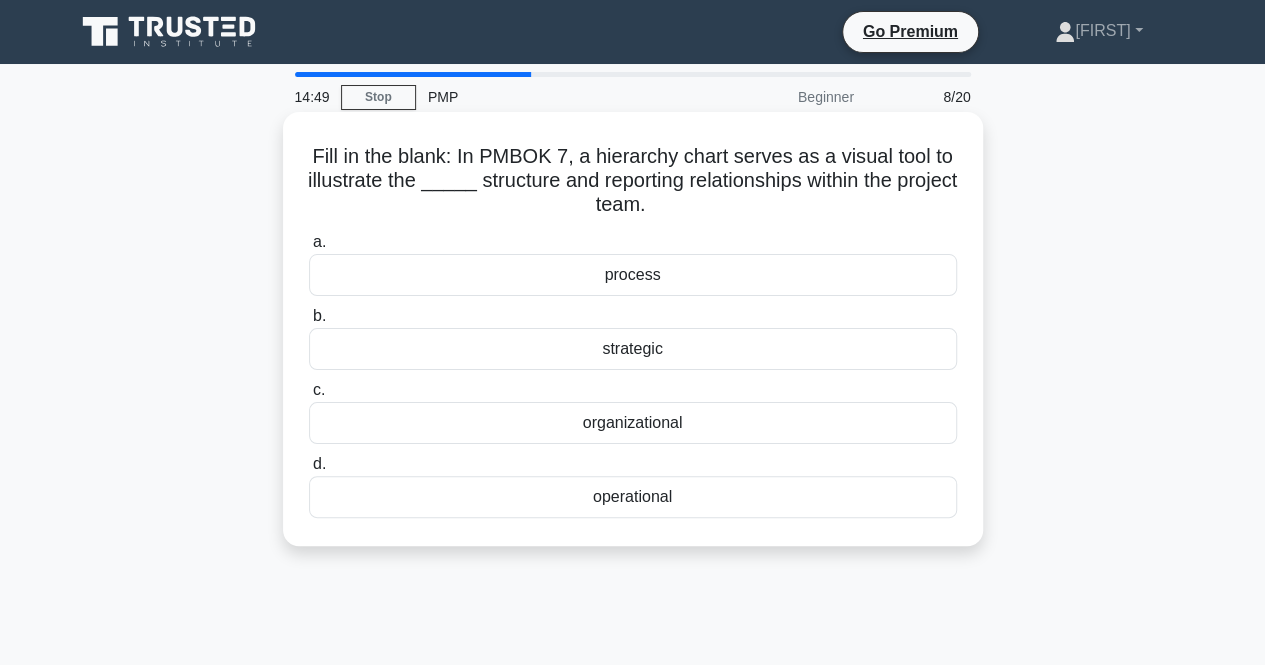 click on "organizational" at bounding box center (633, 423) 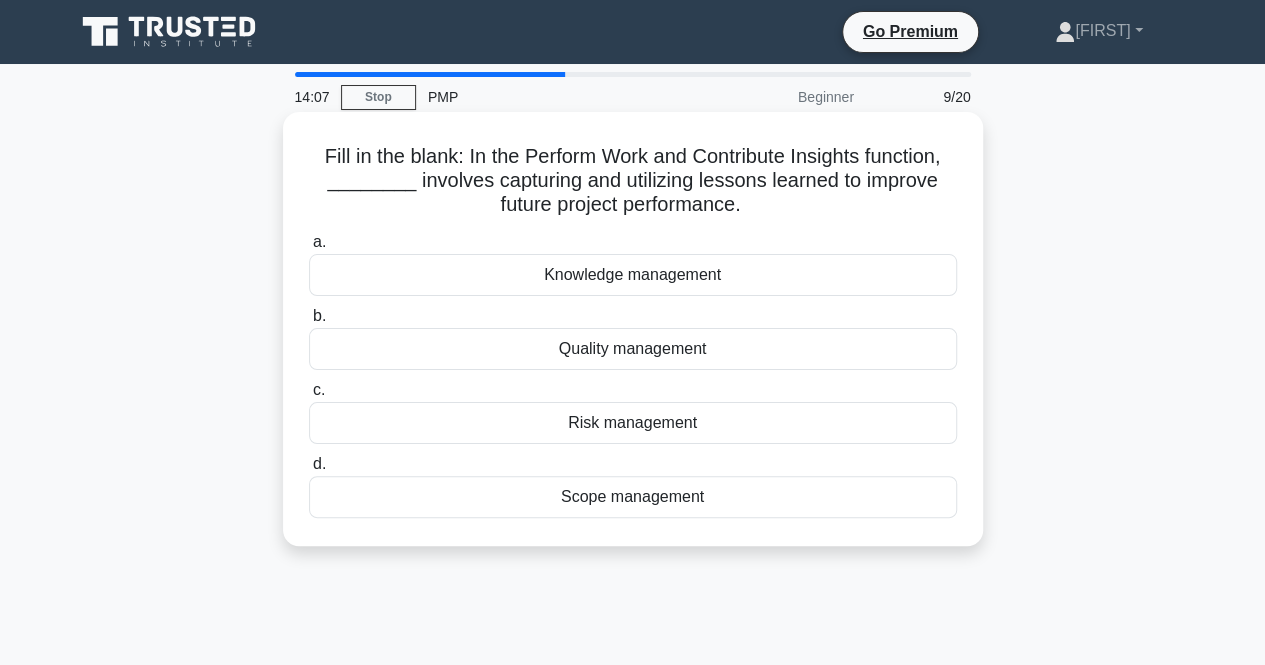click on "Knowledge management" at bounding box center (633, 275) 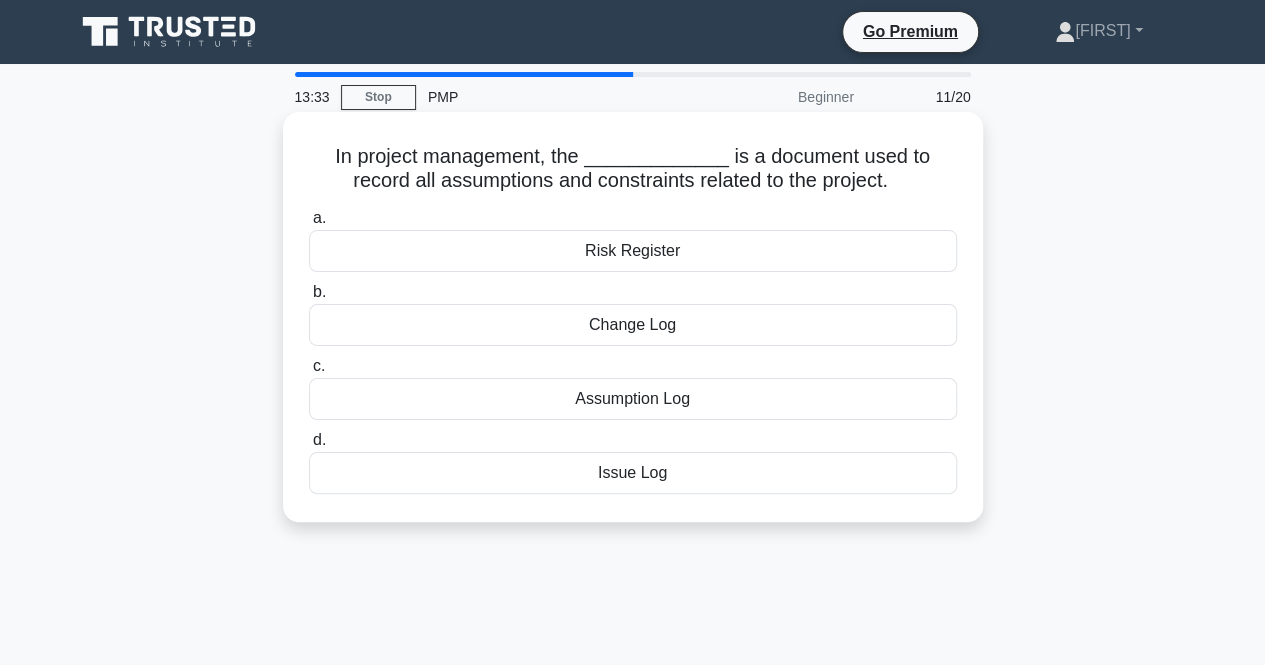 click on "Risk Register" at bounding box center (633, 251) 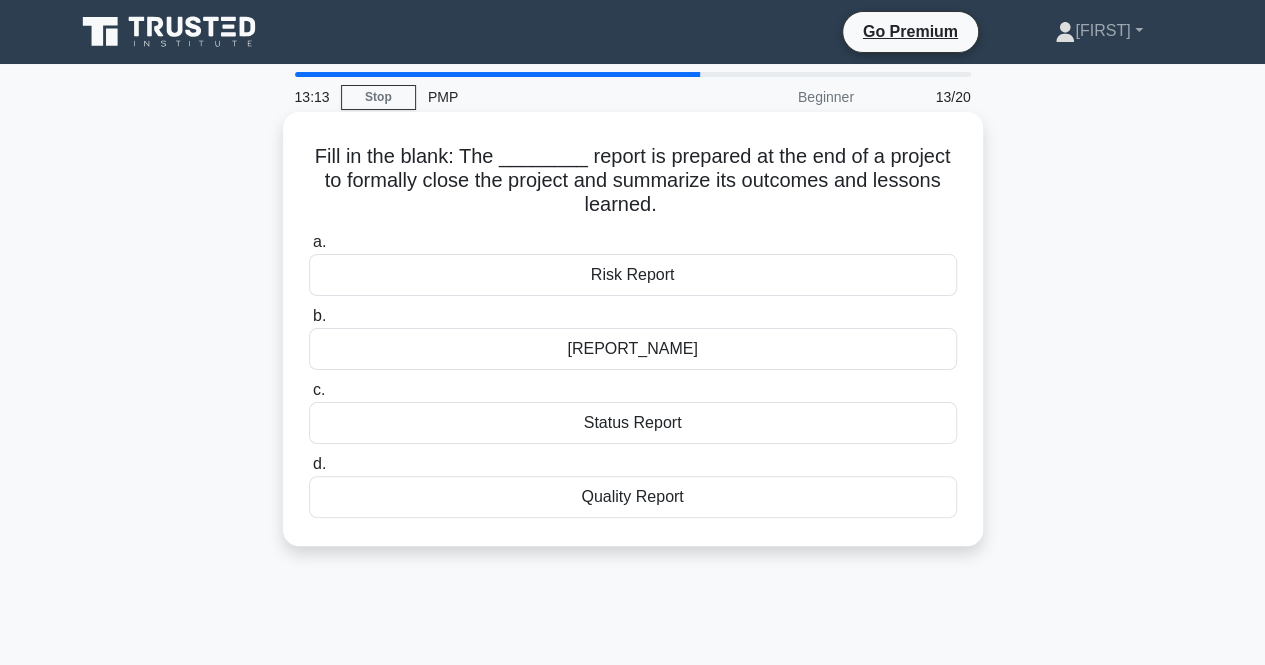 click on "Project Closure Report" at bounding box center (633, 349) 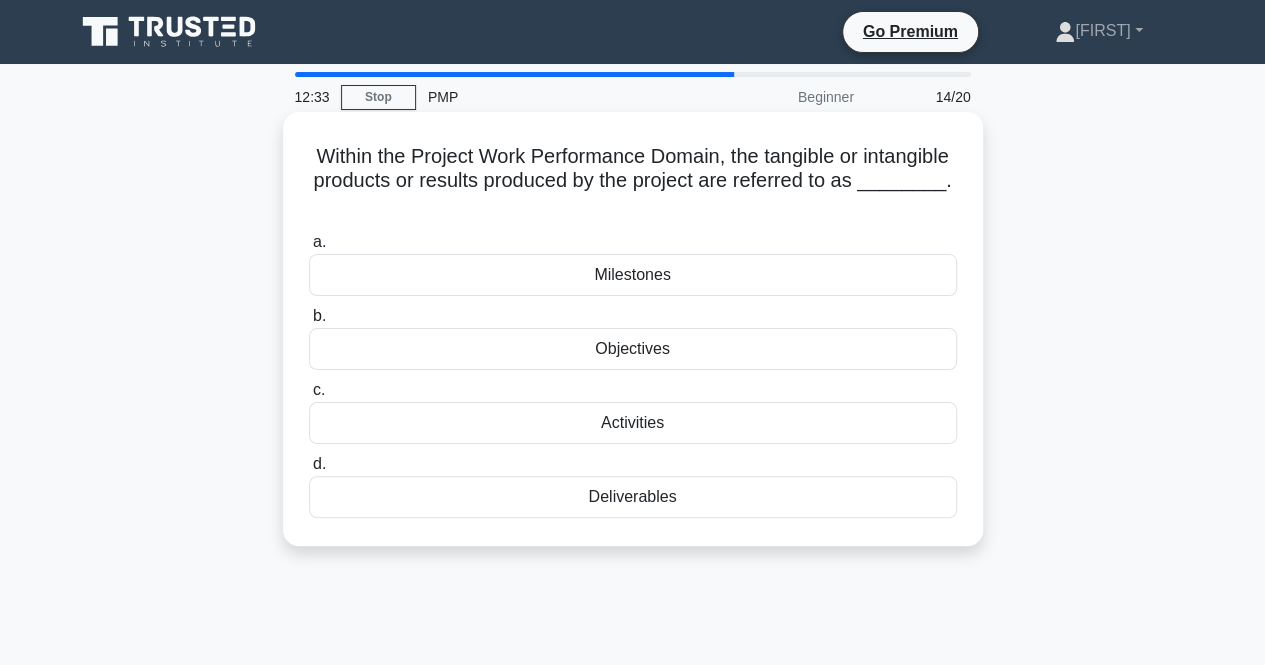 click on "Deliverables" at bounding box center (633, 497) 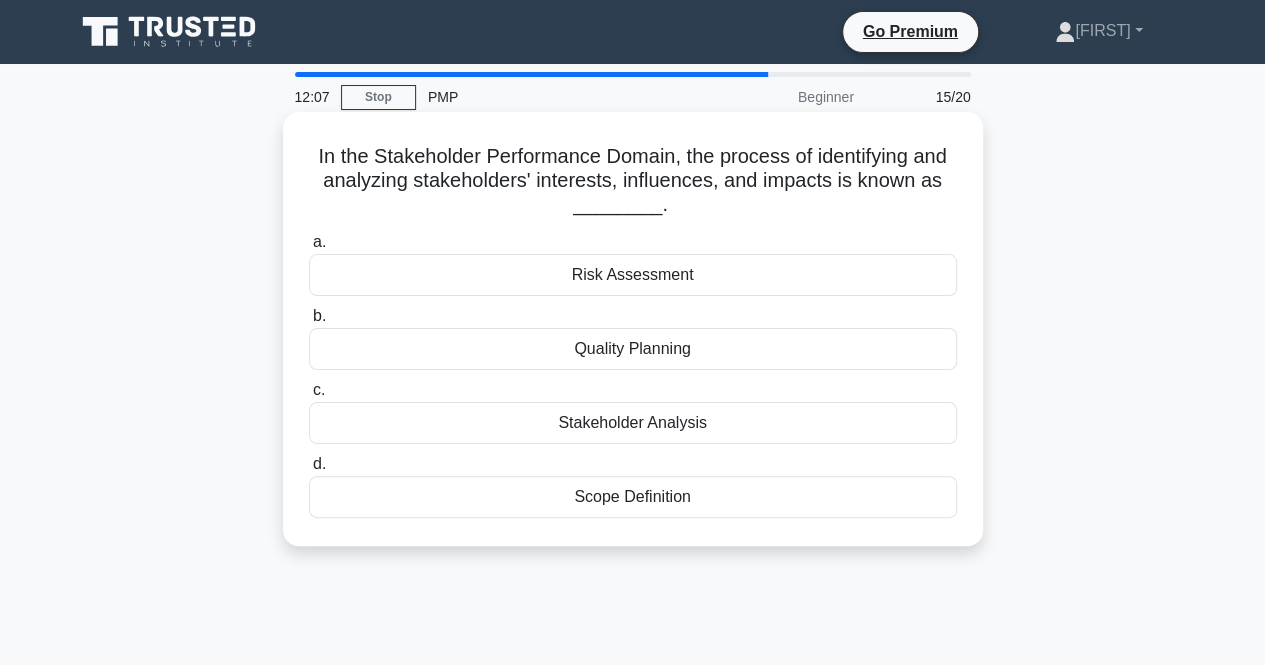 click on "Stakeholder Analysis" at bounding box center (633, 423) 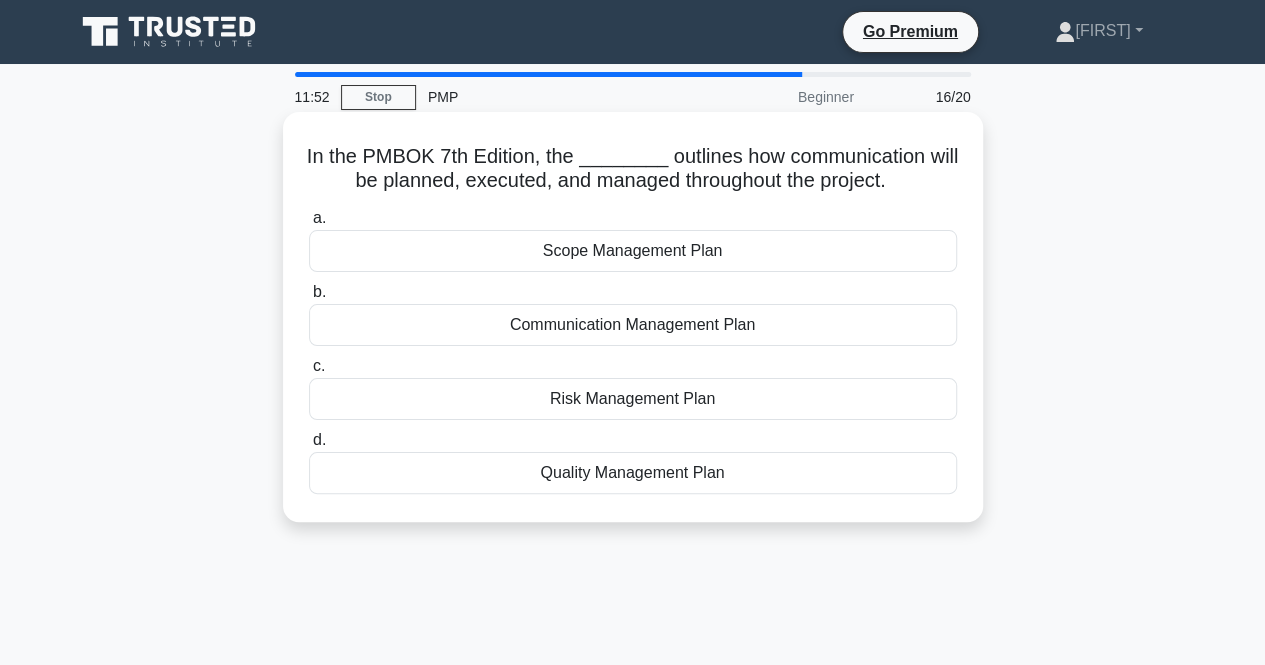 click on "Communication Management Plan" at bounding box center [633, 325] 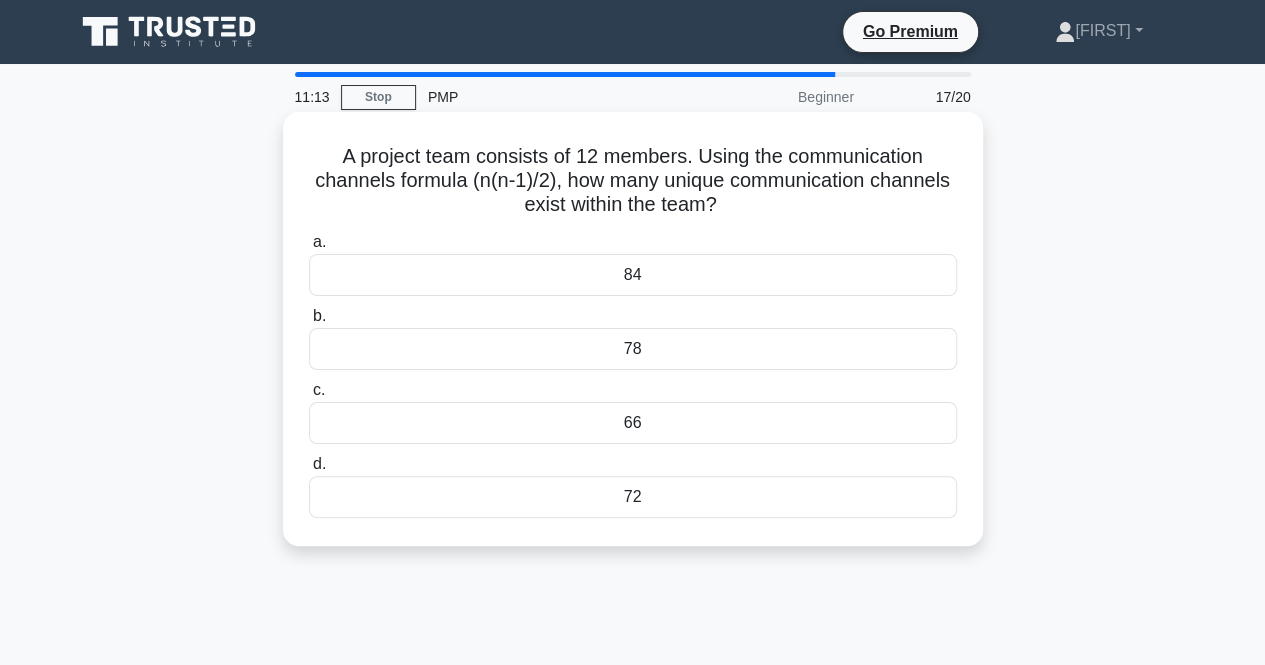 click on "66" at bounding box center (633, 423) 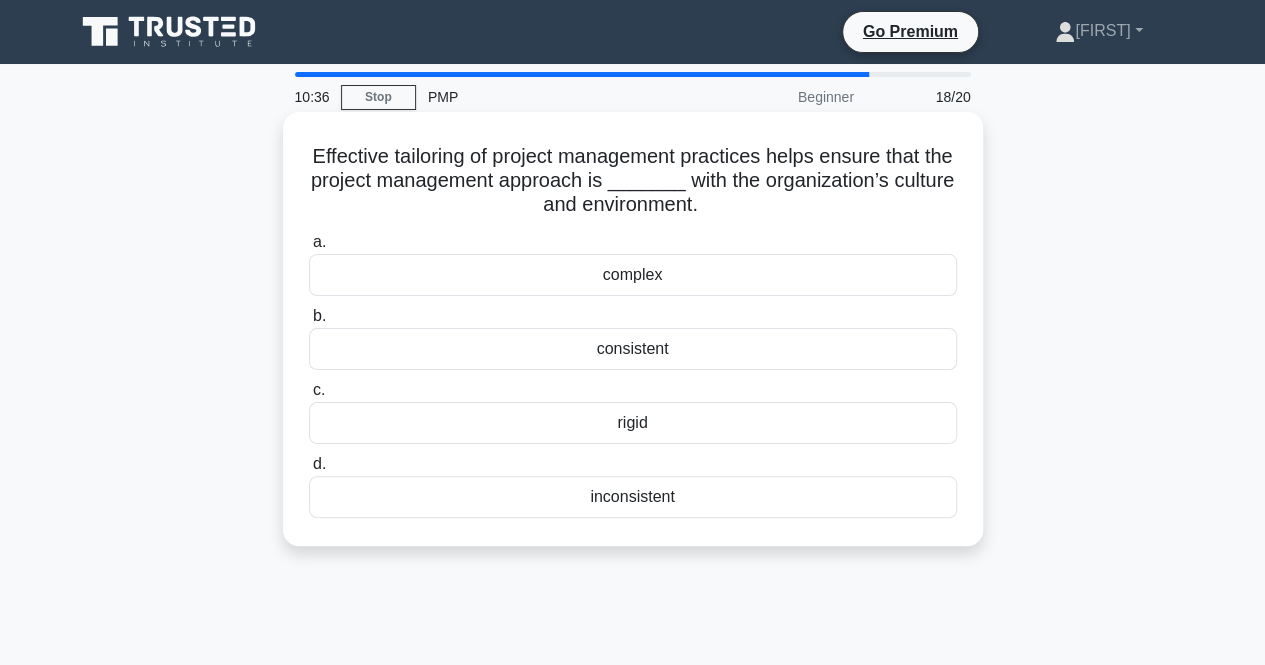 click on "consistent" at bounding box center (633, 349) 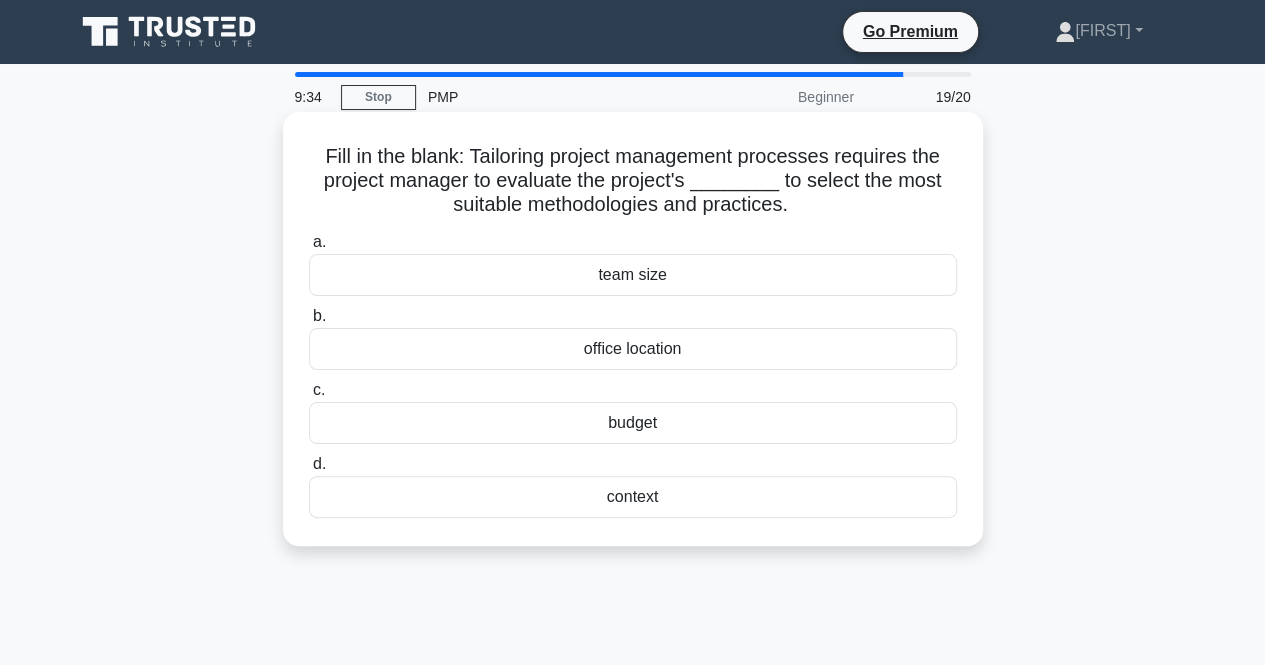 click on "team size" at bounding box center [633, 275] 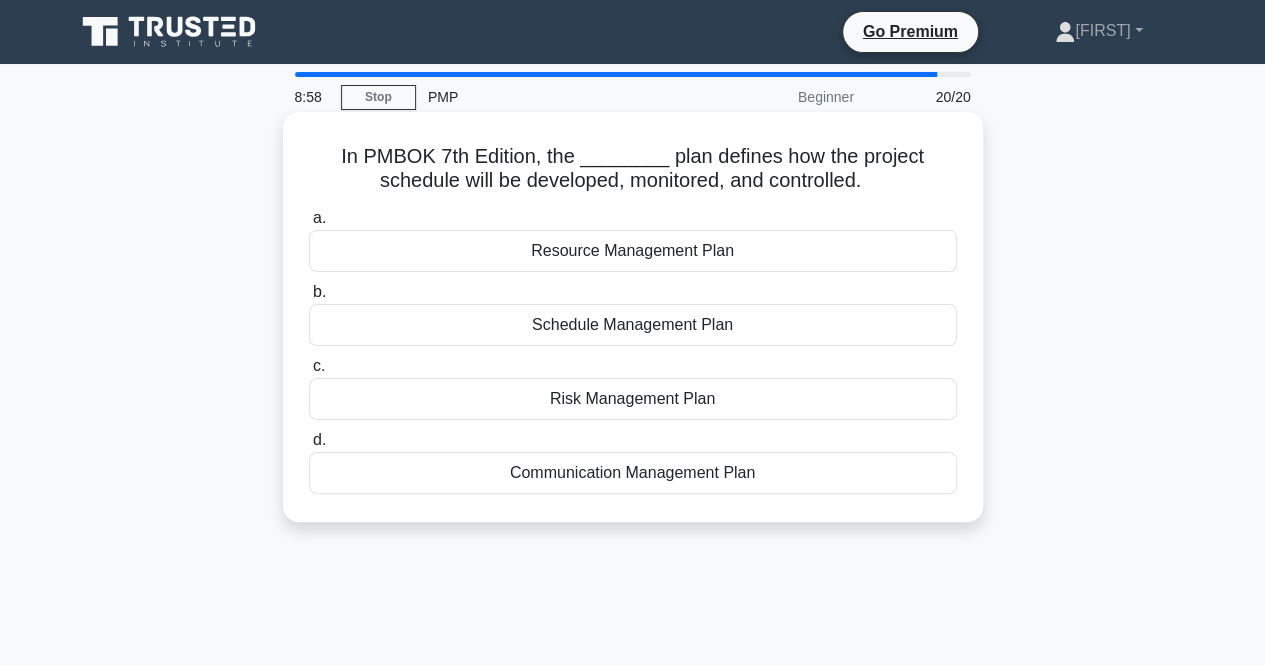 click on "Schedule Management Plan" at bounding box center (633, 325) 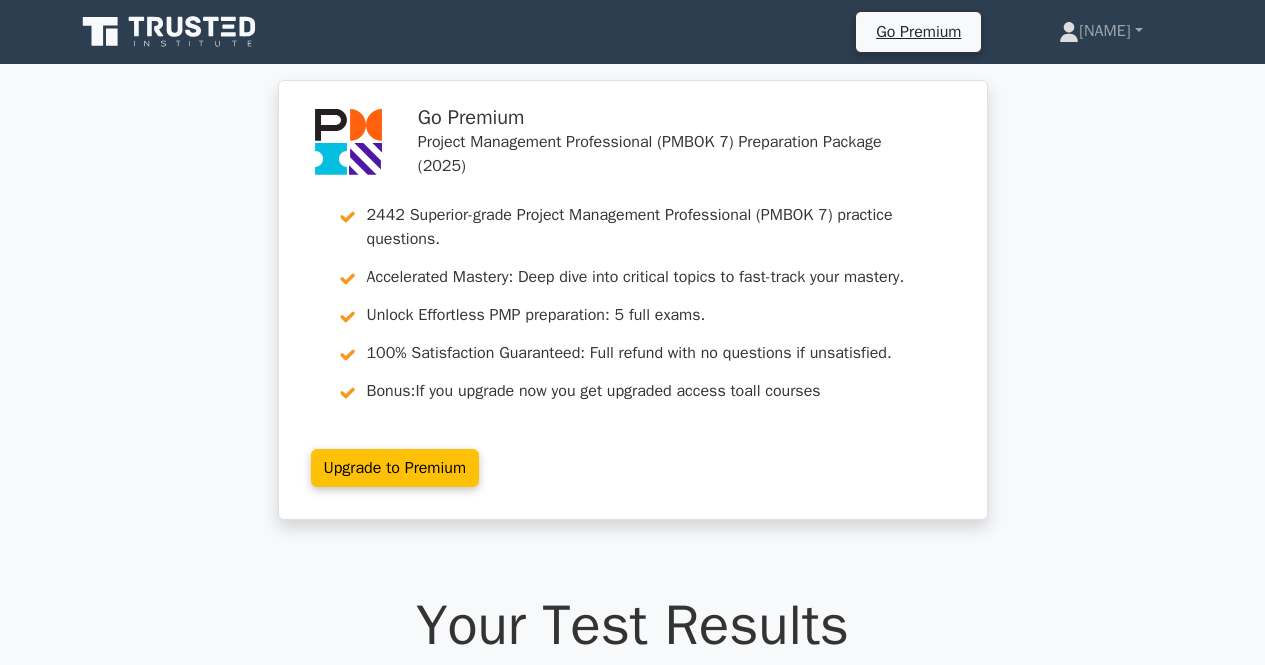 scroll, scrollTop: 0, scrollLeft: 0, axis: both 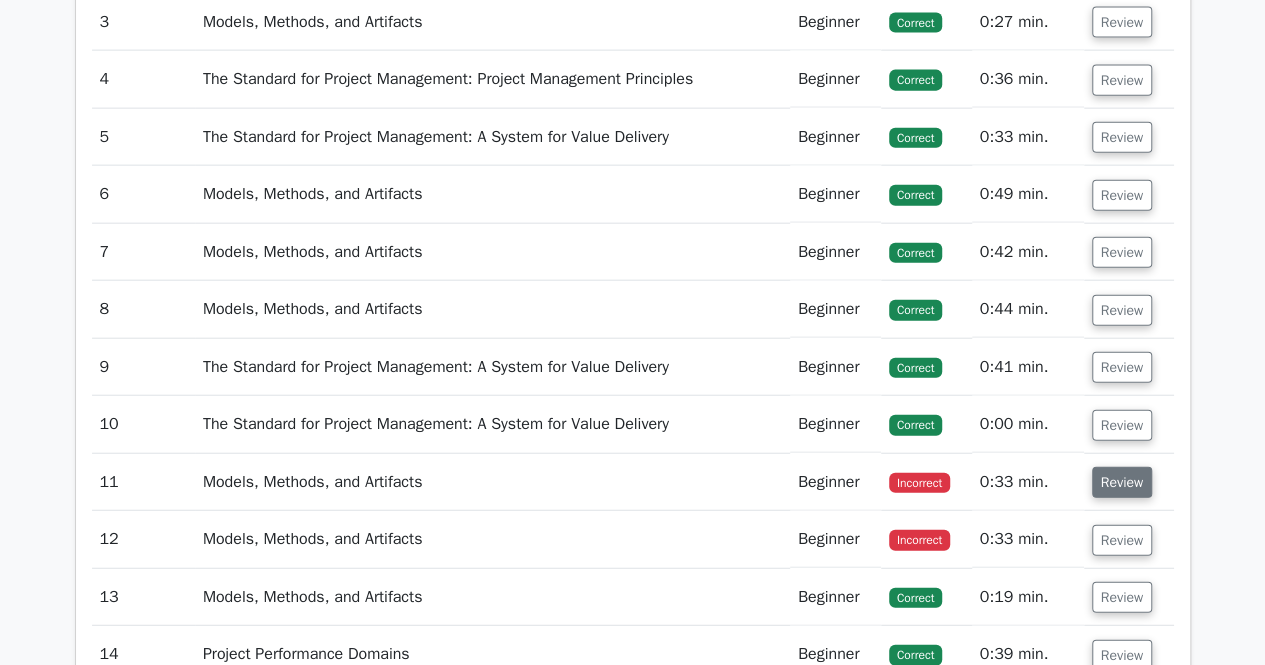 click on "Review" at bounding box center (1122, 482) 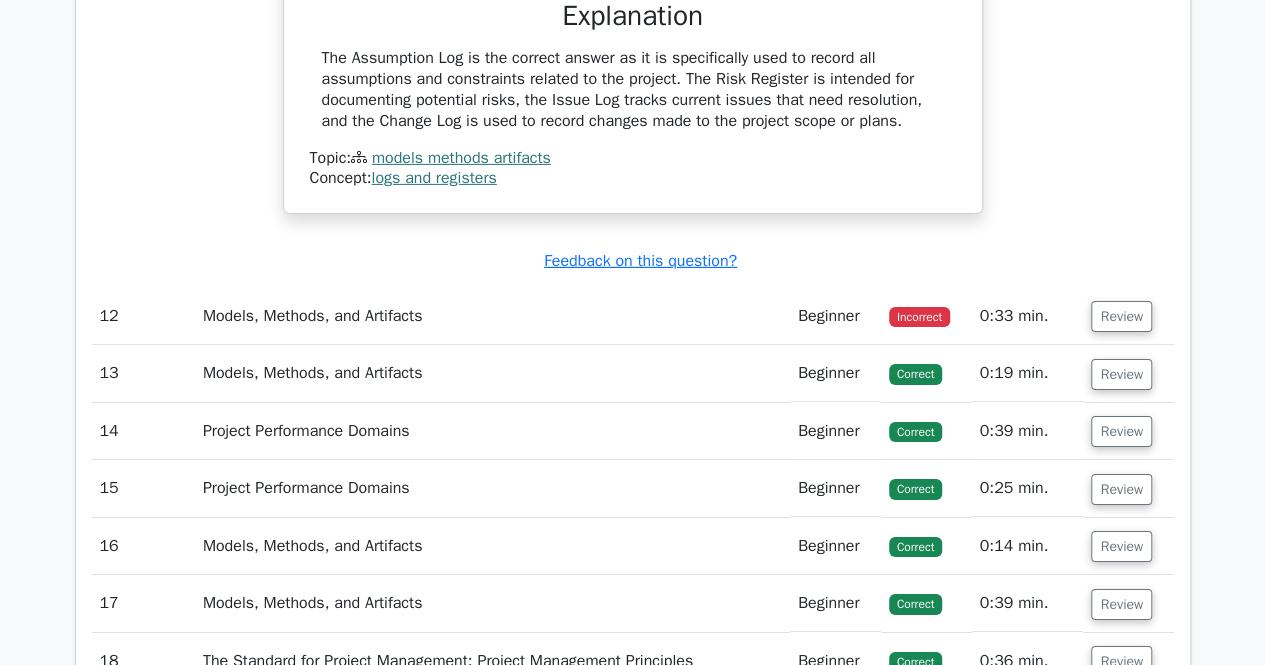 scroll, scrollTop: 3200, scrollLeft: 0, axis: vertical 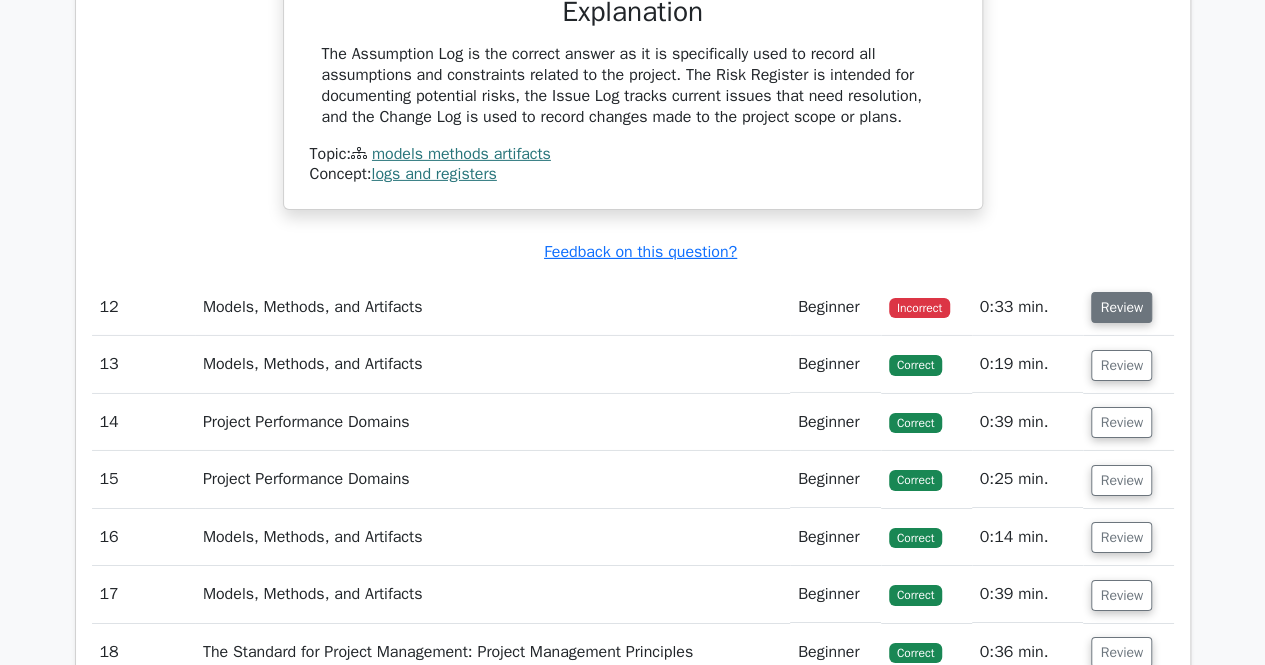 click on "Review" at bounding box center (1121, 307) 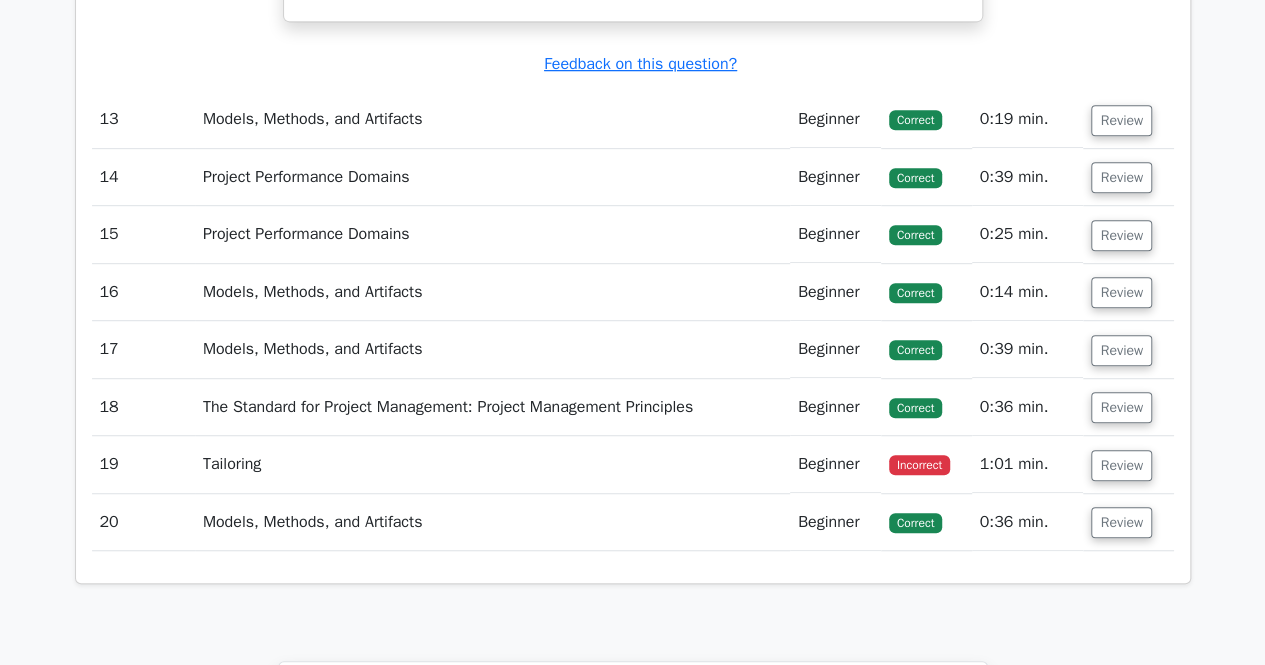 scroll, scrollTop: 4300, scrollLeft: 0, axis: vertical 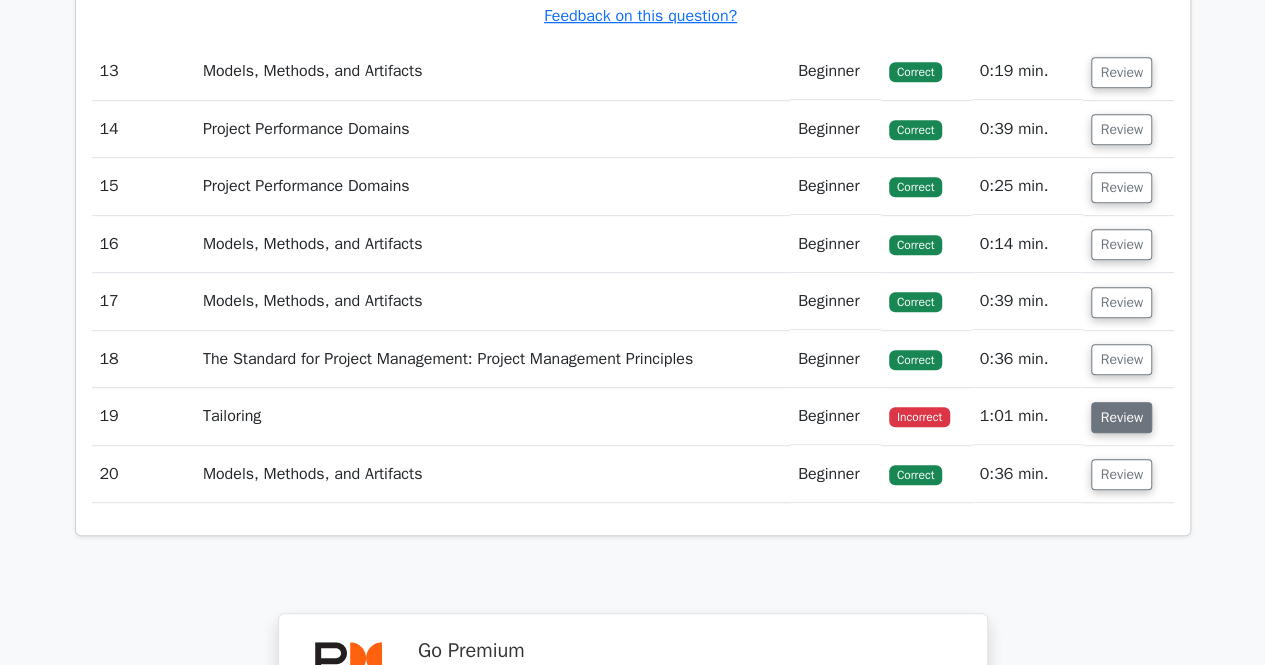 click on "Review" at bounding box center (1121, 417) 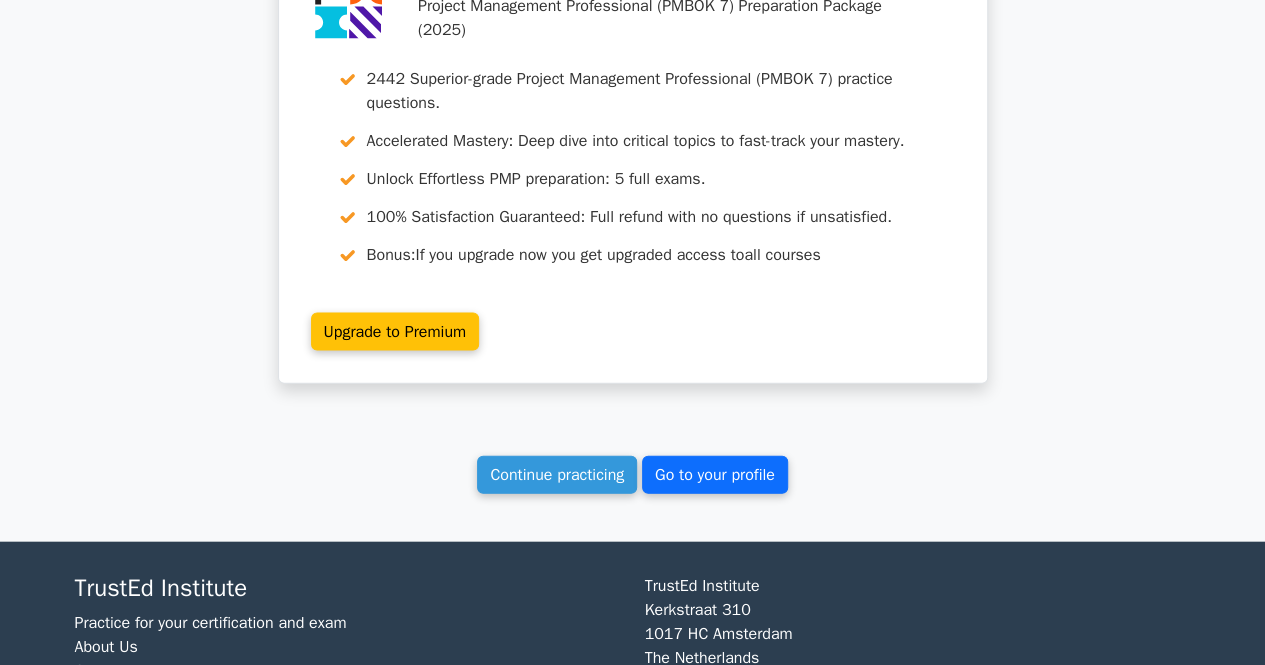 scroll, scrollTop: 5700, scrollLeft: 0, axis: vertical 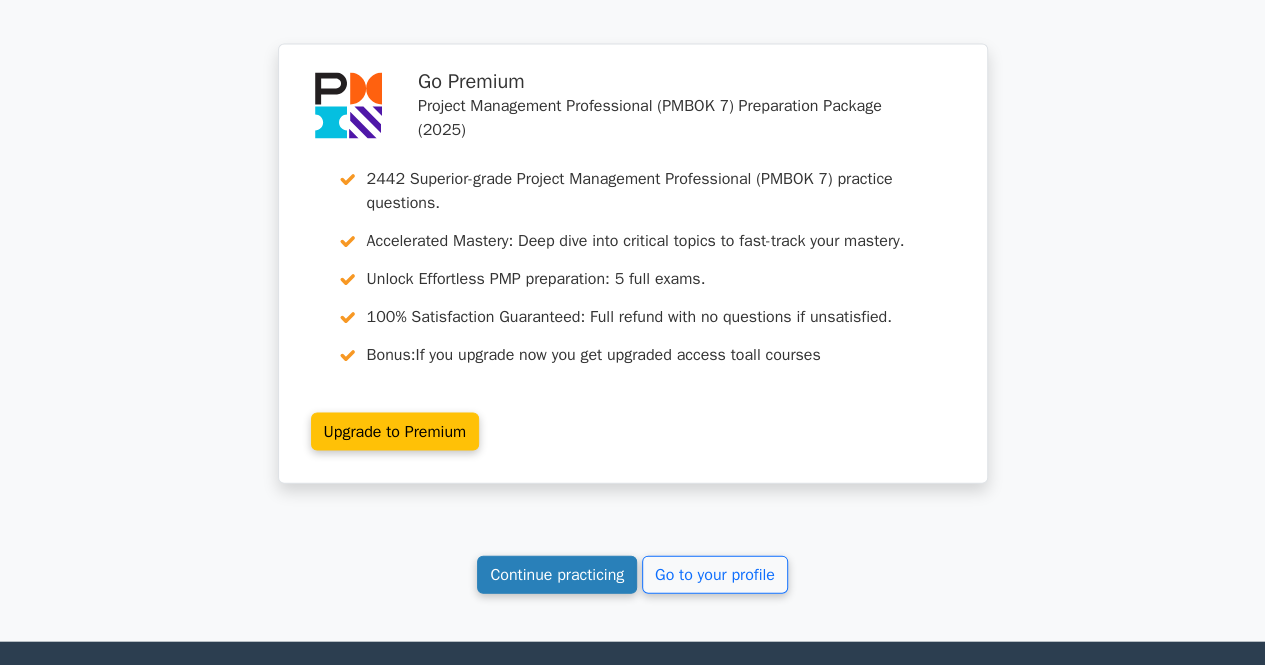 click on "Continue practicing" at bounding box center (557, 575) 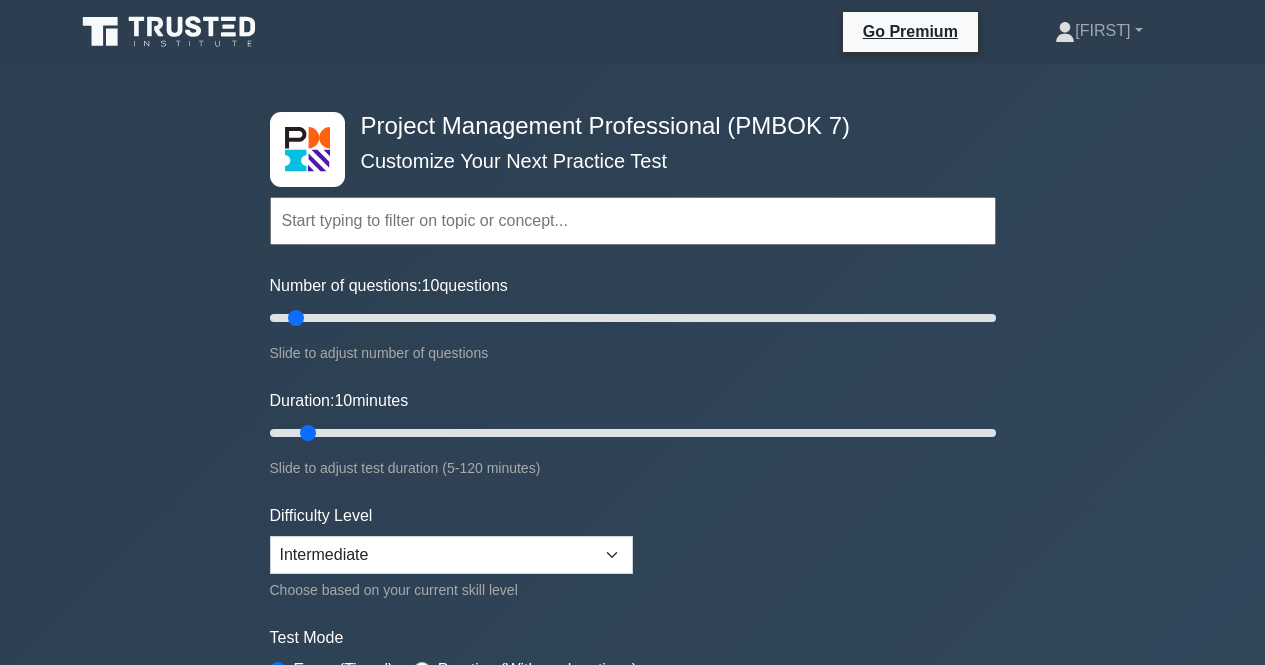 scroll, scrollTop: 0, scrollLeft: 0, axis: both 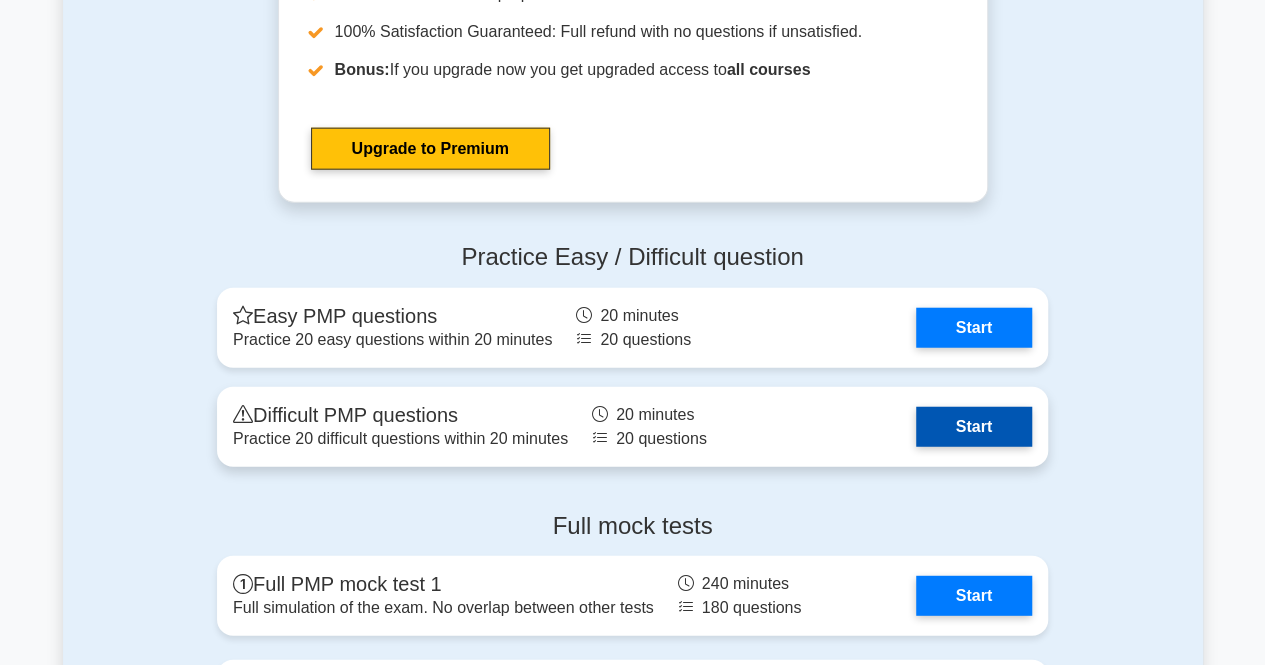 click on "Start" at bounding box center (974, 427) 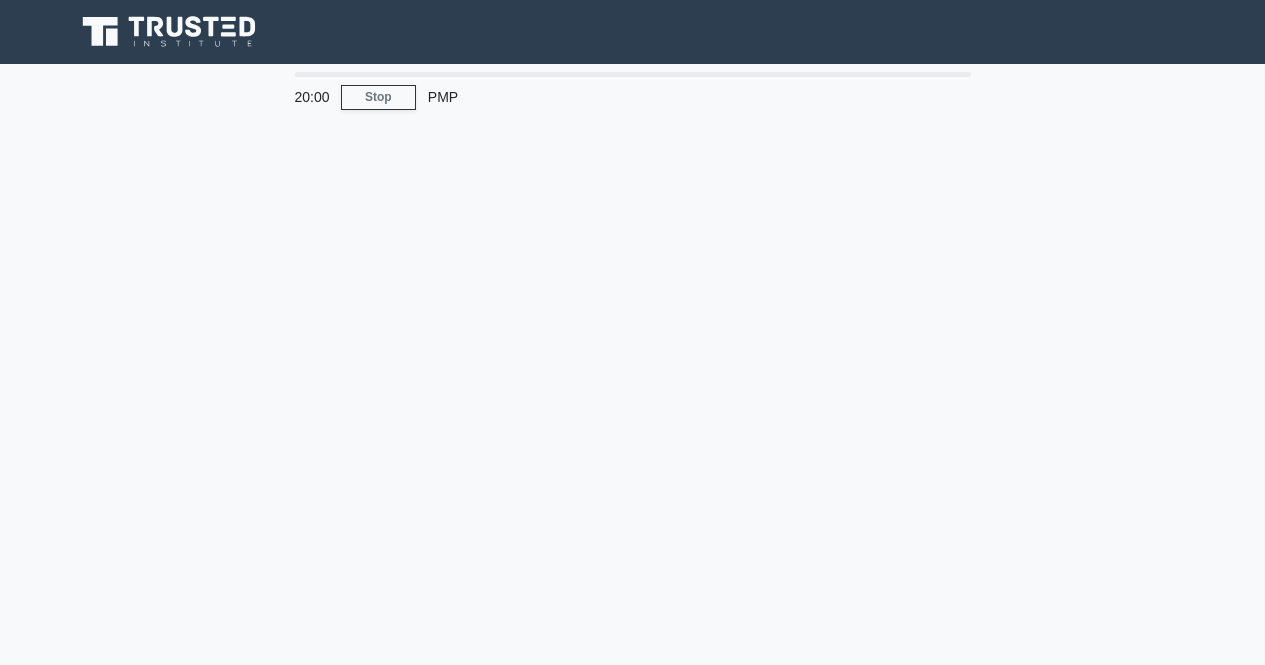 scroll, scrollTop: 0, scrollLeft: 0, axis: both 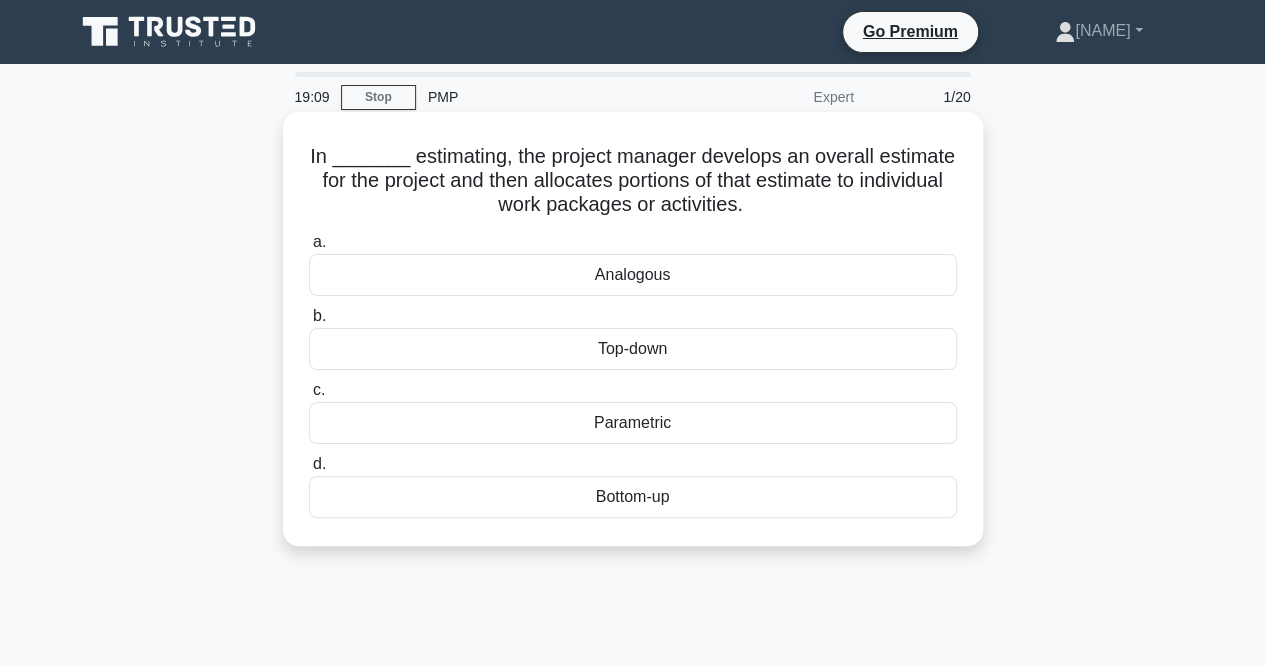 click on "Parametric" at bounding box center [633, 423] 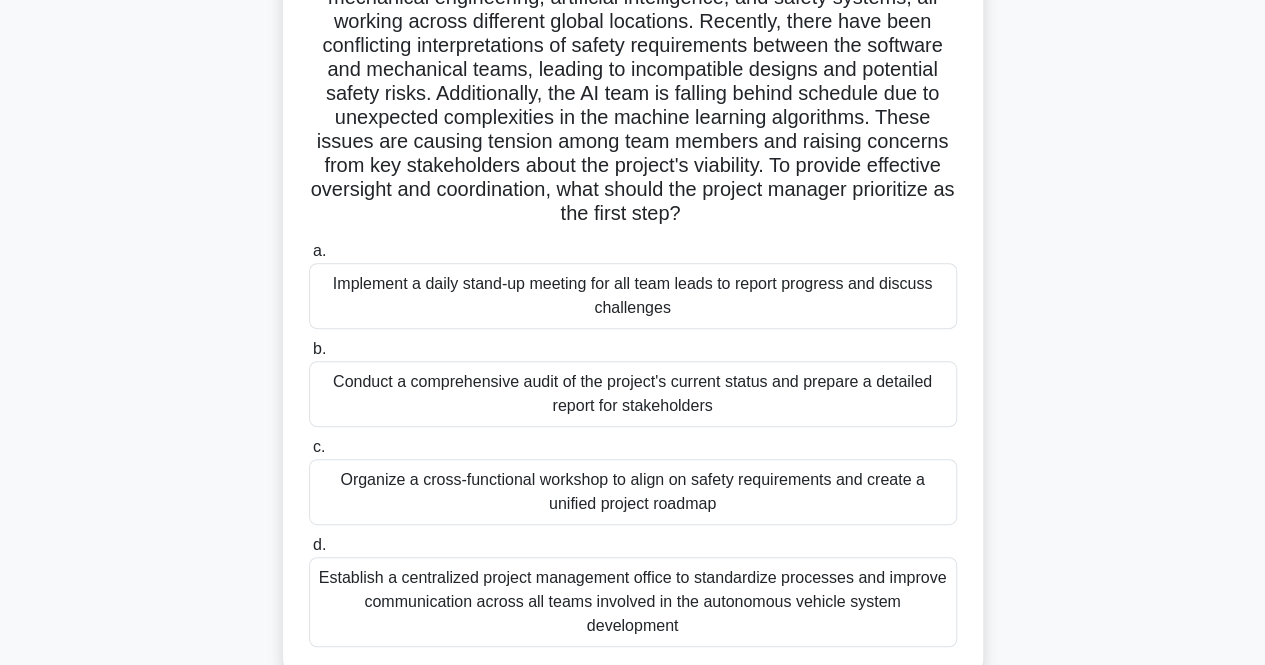 scroll, scrollTop: 200, scrollLeft: 0, axis: vertical 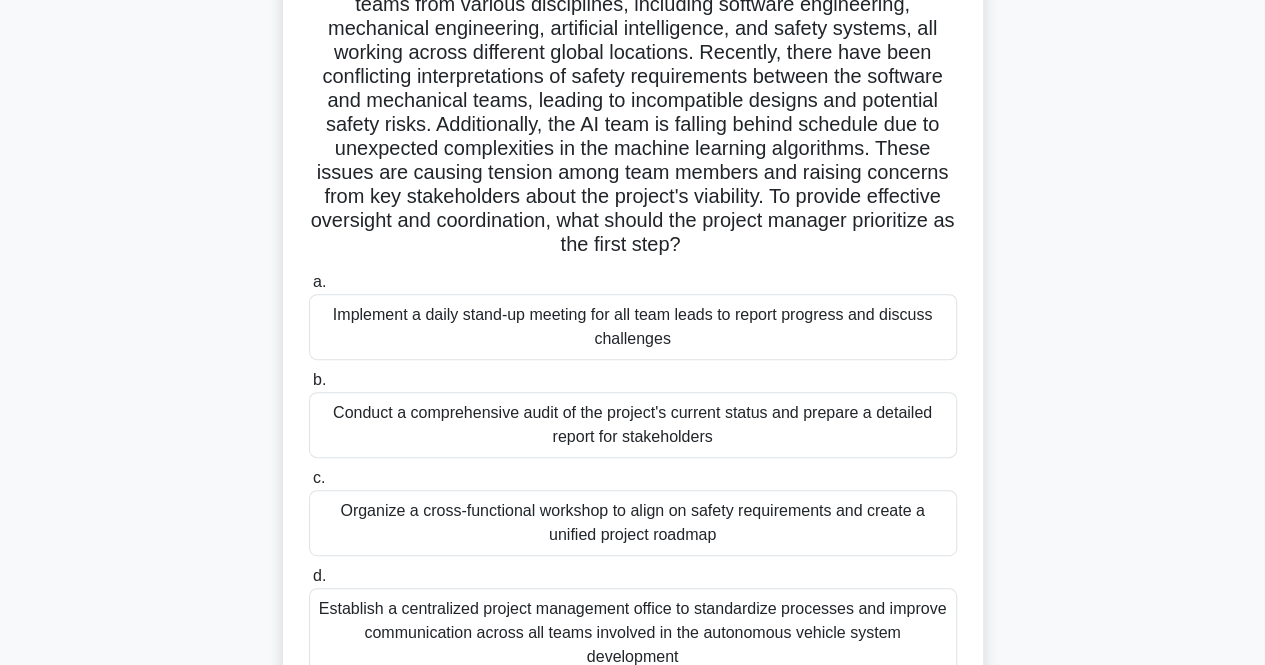 click on "Implement a daily stand-up meeting for all team leads to report progress and discuss challenges" at bounding box center [633, 327] 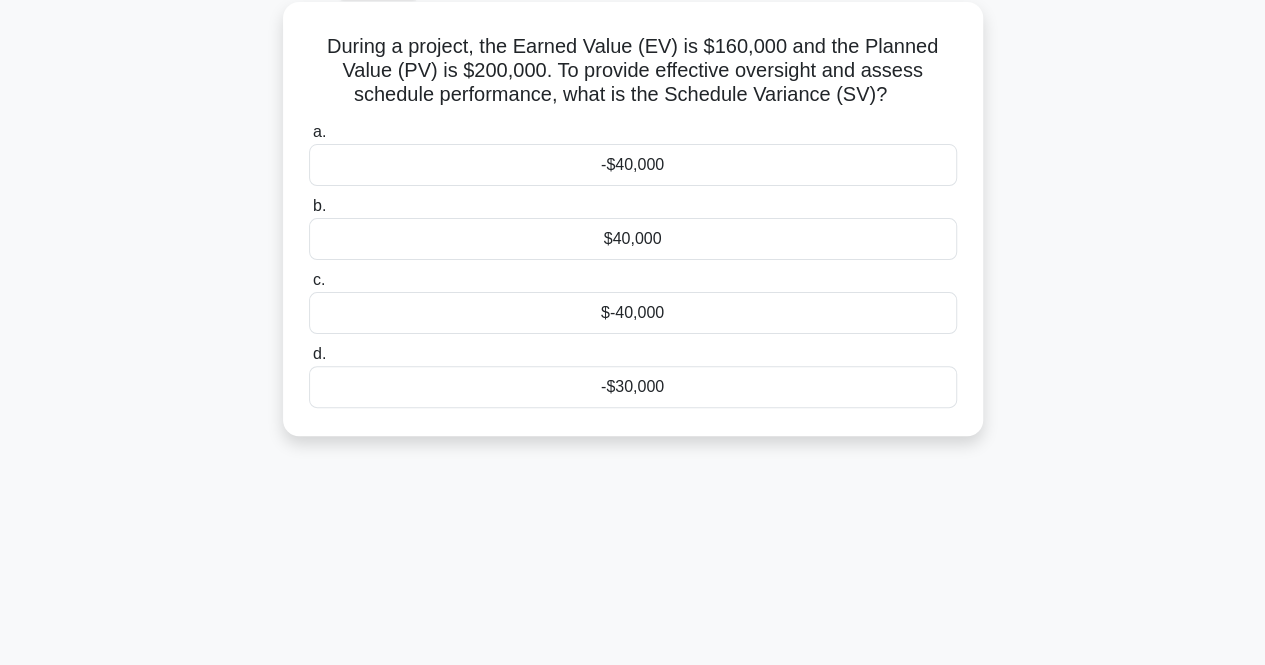 scroll, scrollTop: 0, scrollLeft: 0, axis: both 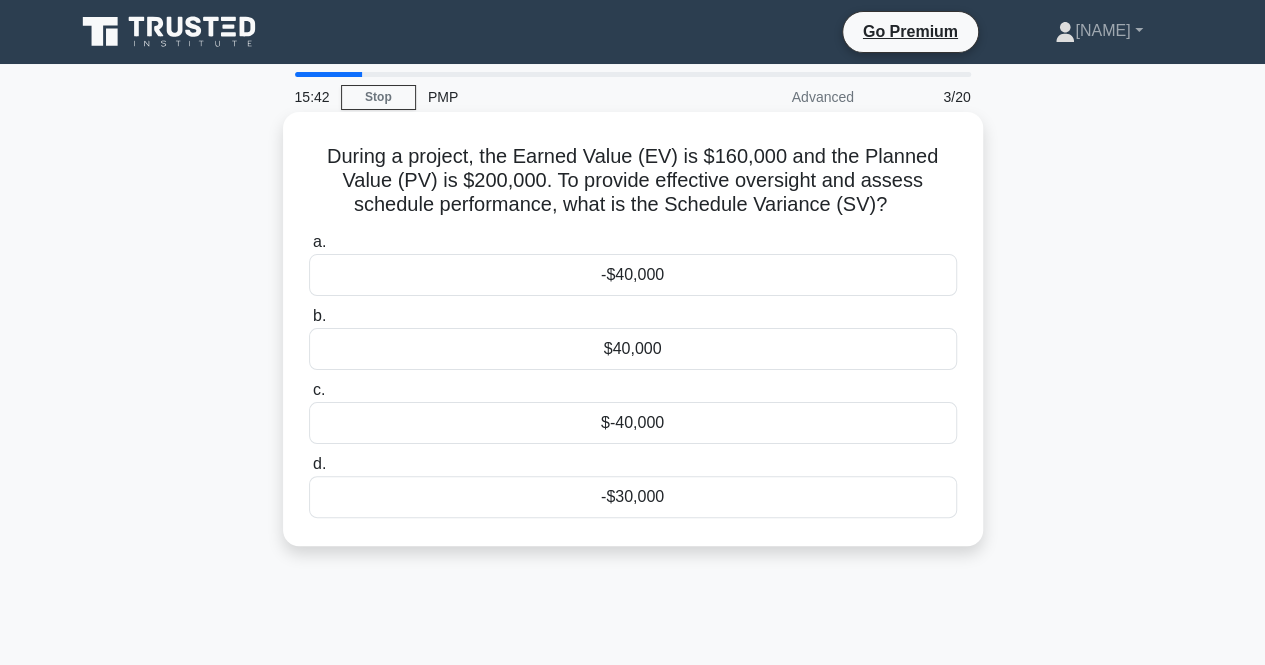 click on "-$40,000" at bounding box center [633, 275] 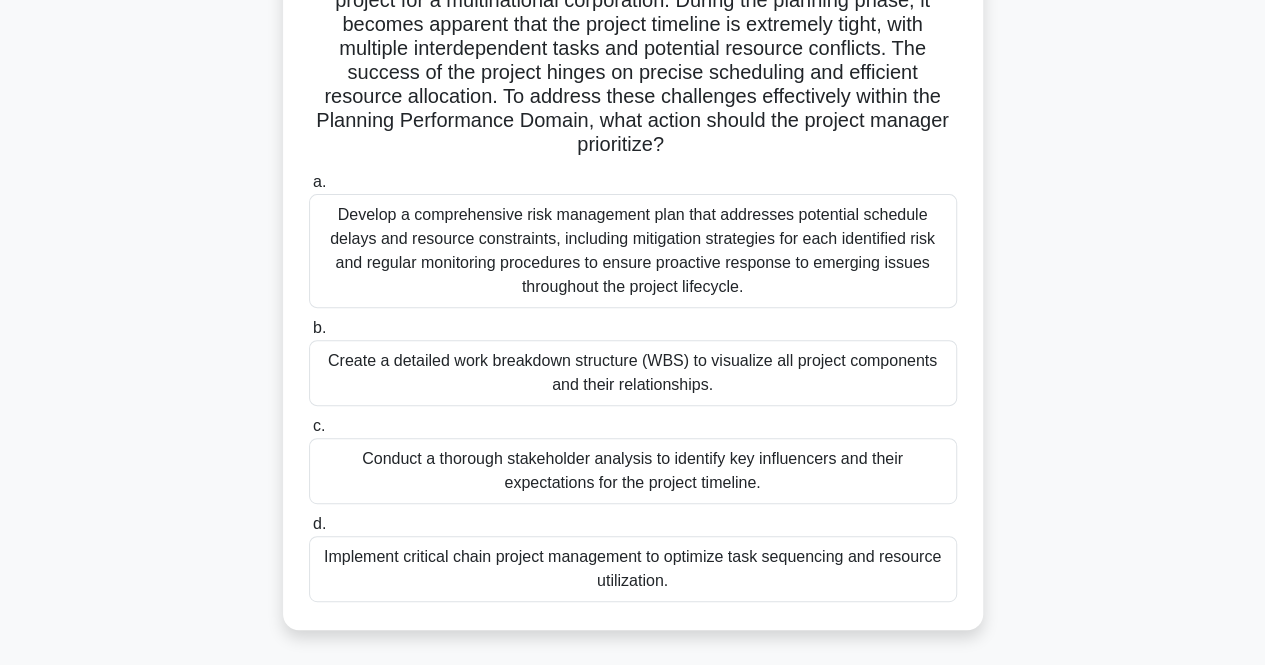 scroll, scrollTop: 200, scrollLeft: 0, axis: vertical 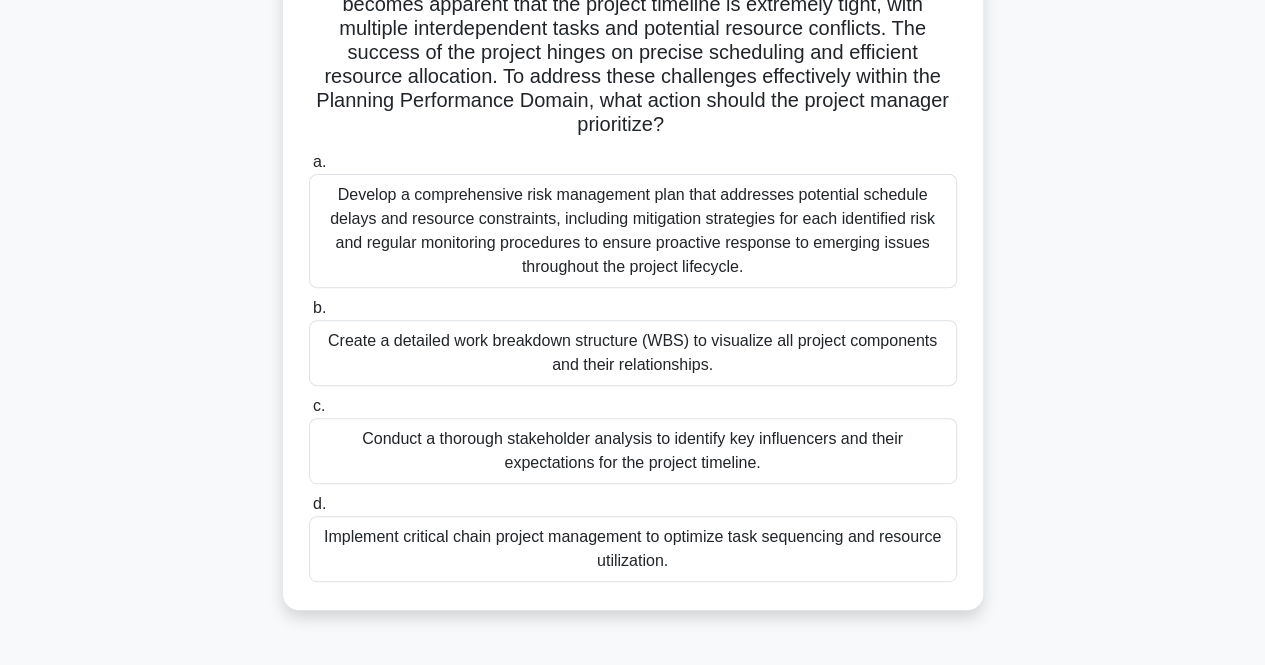 click on "Create a detailed work breakdown structure (WBS) to visualize all project components and their relationships." at bounding box center (633, 353) 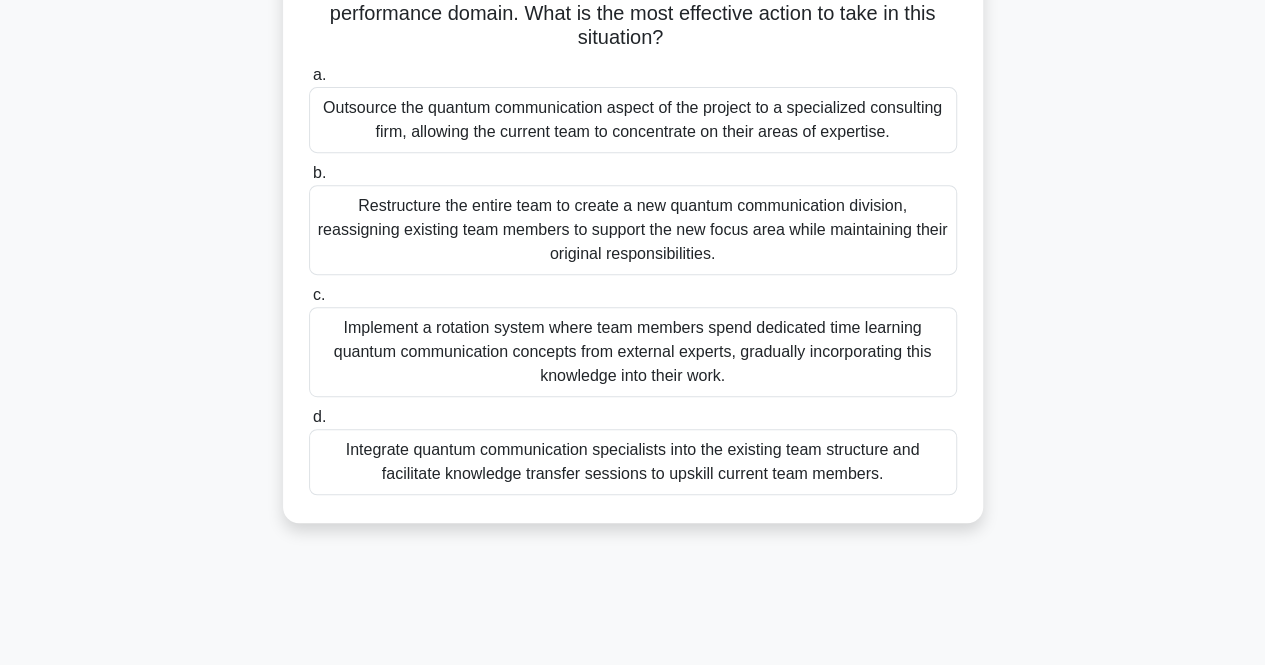 scroll, scrollTop: 415, scrollLeft: 0, axis: vertical 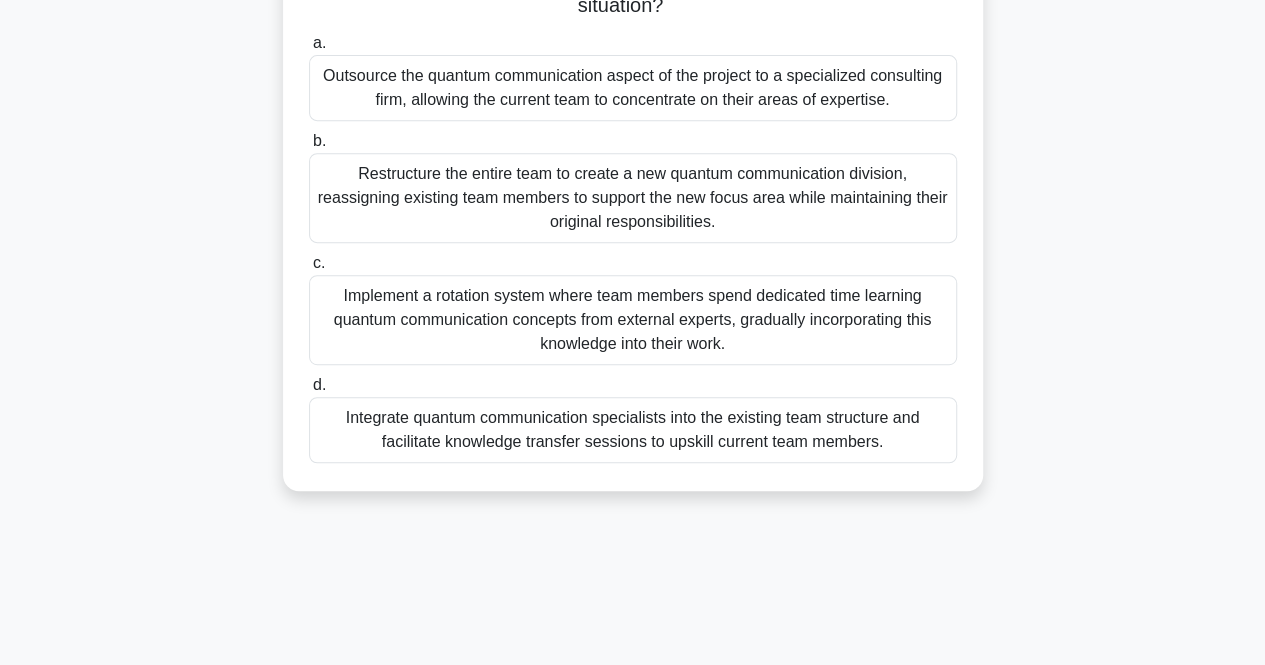 click on "Integrate quantum communication specialists into the existing team structure and facilitate knowledge transfer sessions to upskill current team members." at bounding box center [633, 430] 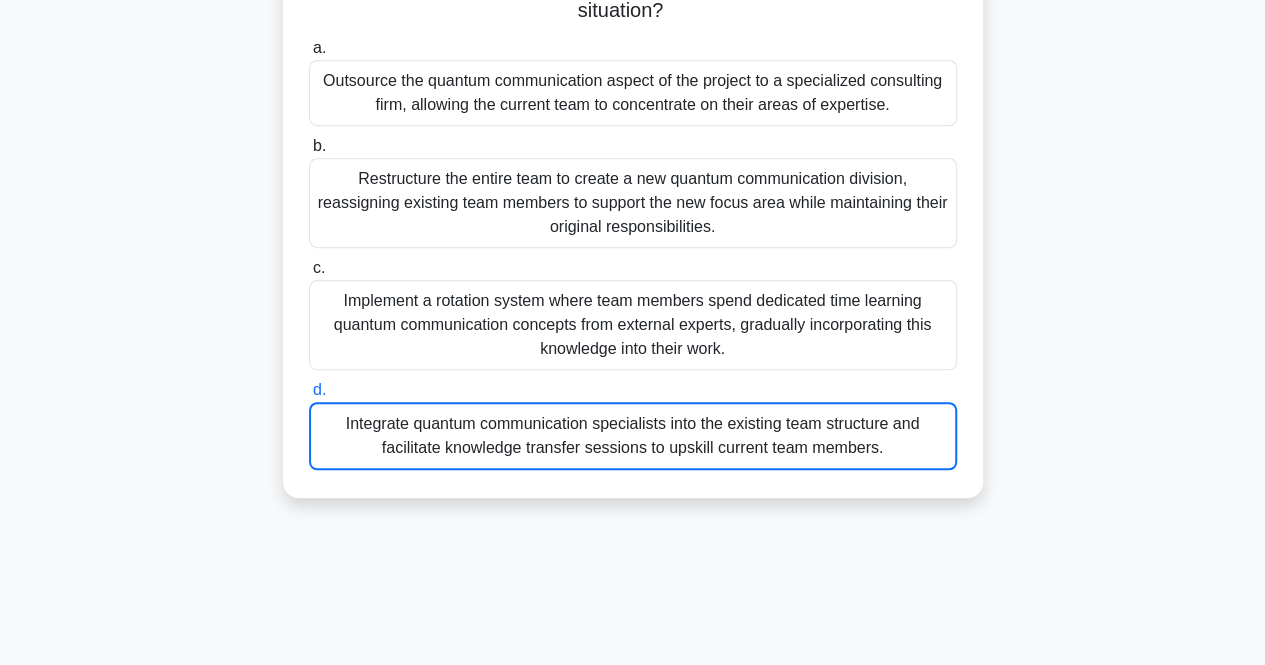 click on "12:45
Stop
PMP
Advanced
5/20
A project manager is leading a complex aerospace engineering project involving the development of a next-generation satellite system. The team consists of experienced engineers from various disciplines, including propulsion, avionics, and structural design. As the project progresses, it becomes evident that the team lacks expertise in cutting-edge quantum communication technologies, which are crucial for enhancing the satellite's secure data transmission capabilities. The project timeline is tight, and the stakeholders are demanding rapid progress. To address this challenge and ensure the project meets its objectives, the project manager decides to tailor the Project Team performance domain. What is the most effective action to take in this situation?
a." at bounding box center (633, 157) 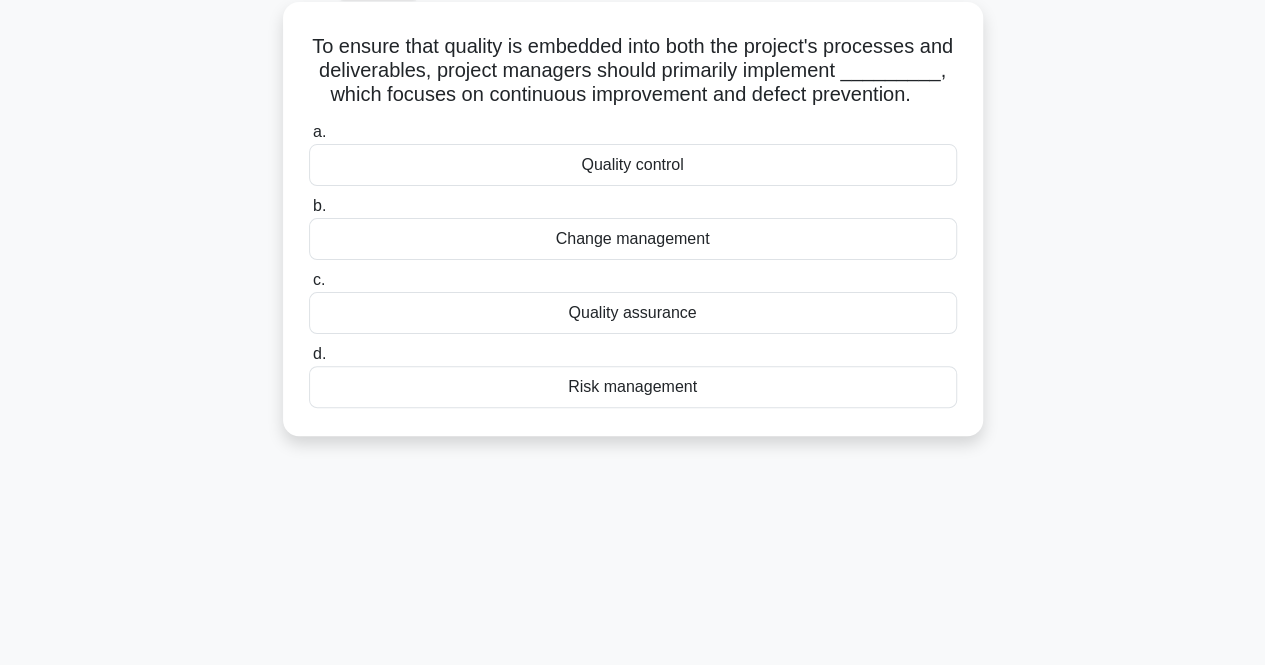 scroll, scrollTop: 0, scrollLeft: 0, axis: both 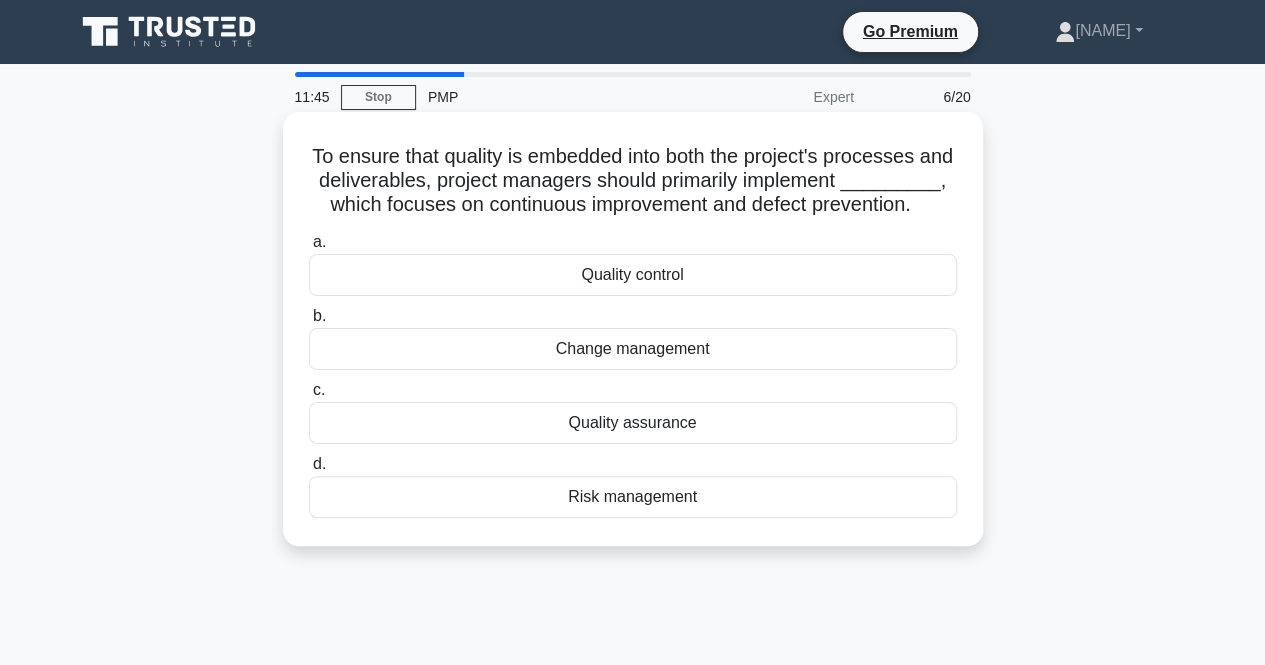 click on "Quality control" at bounding box center [633, 275] 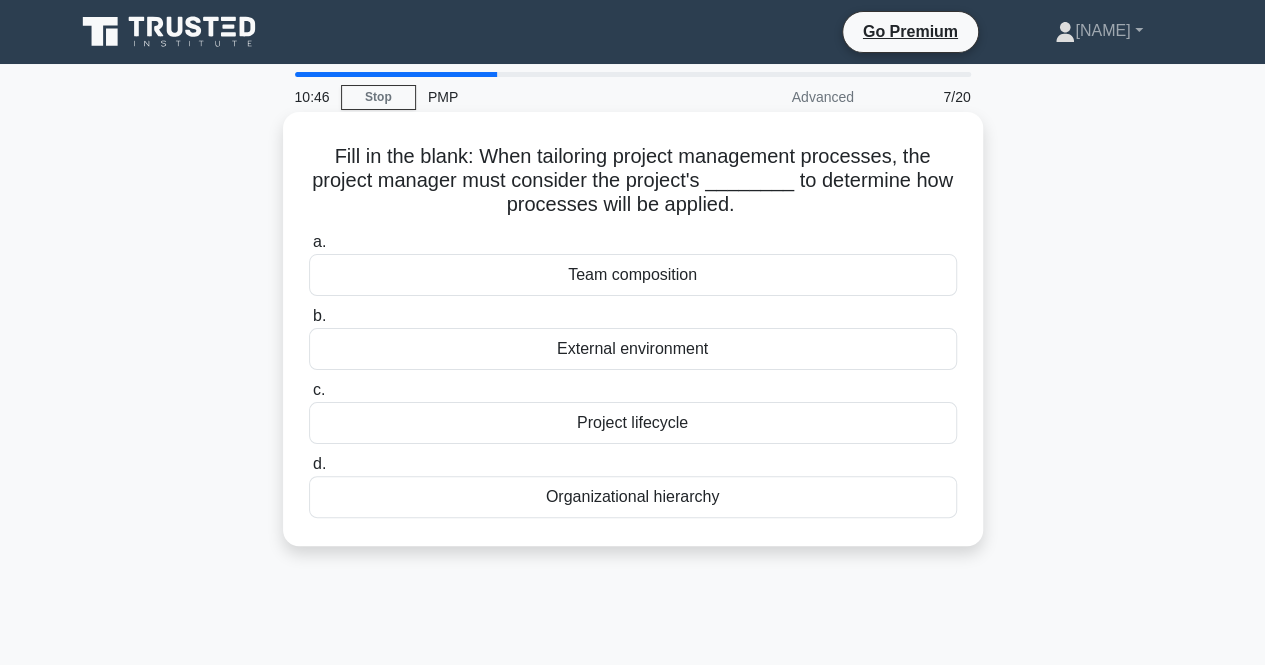 click on "Team composition" at bounding box center [633, 275] 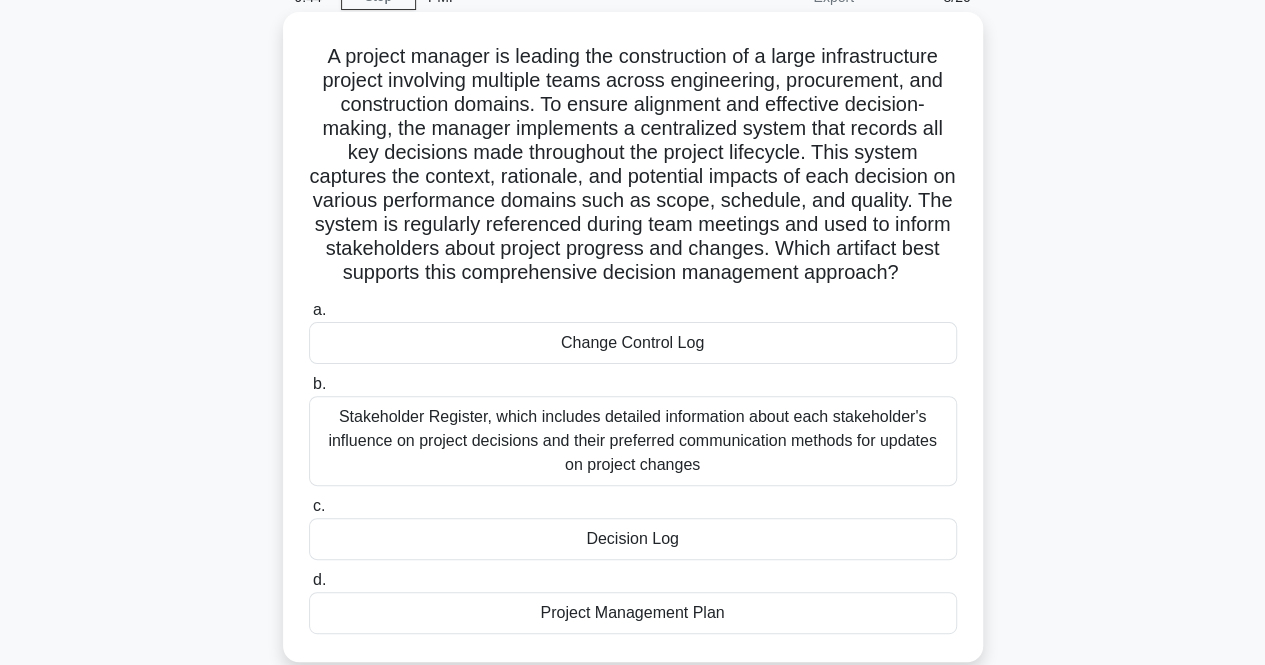 scroll, scrollTop: 200, scrollLeft: 0, axis: vertical 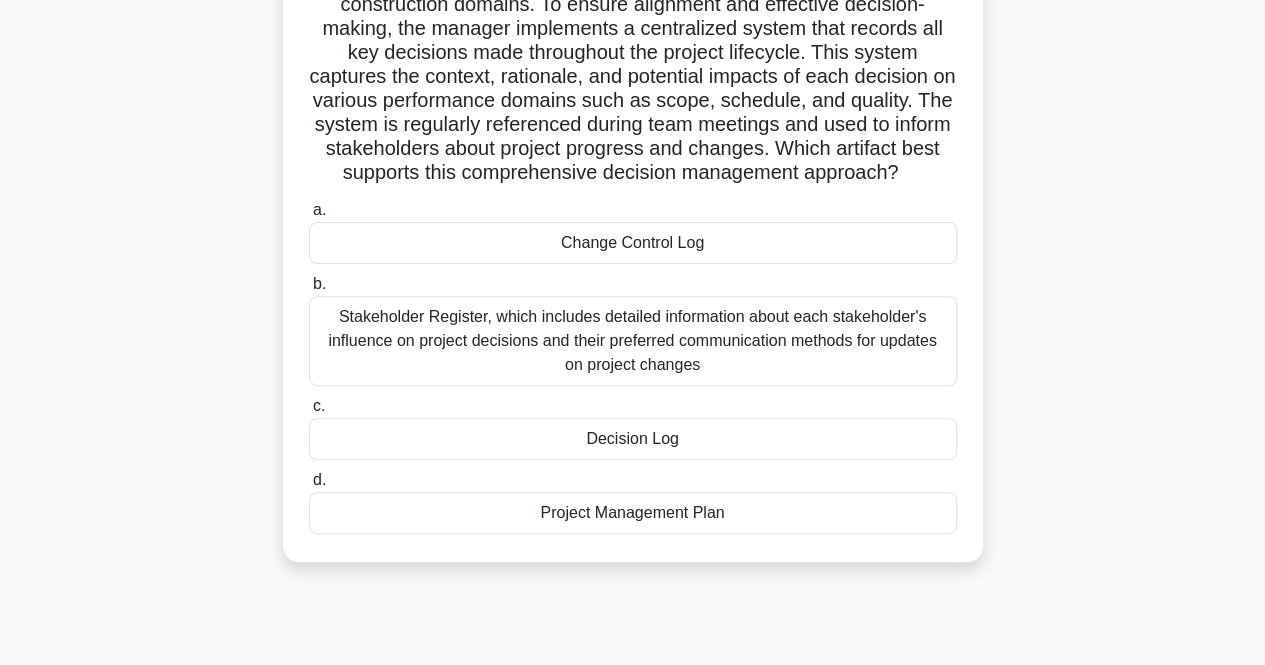 click on "Project Management Plan" at bounding box center (633, 513) 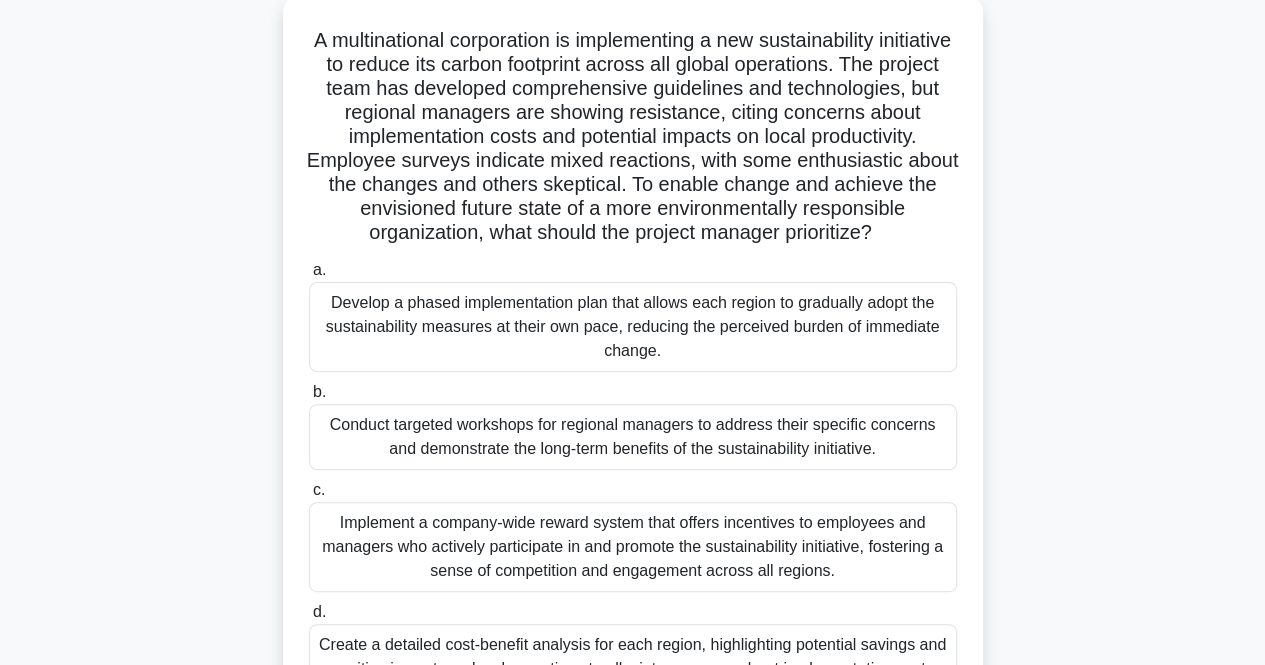 scroll, scrollTop: 100, scrollLeft: 0, axis: vertical 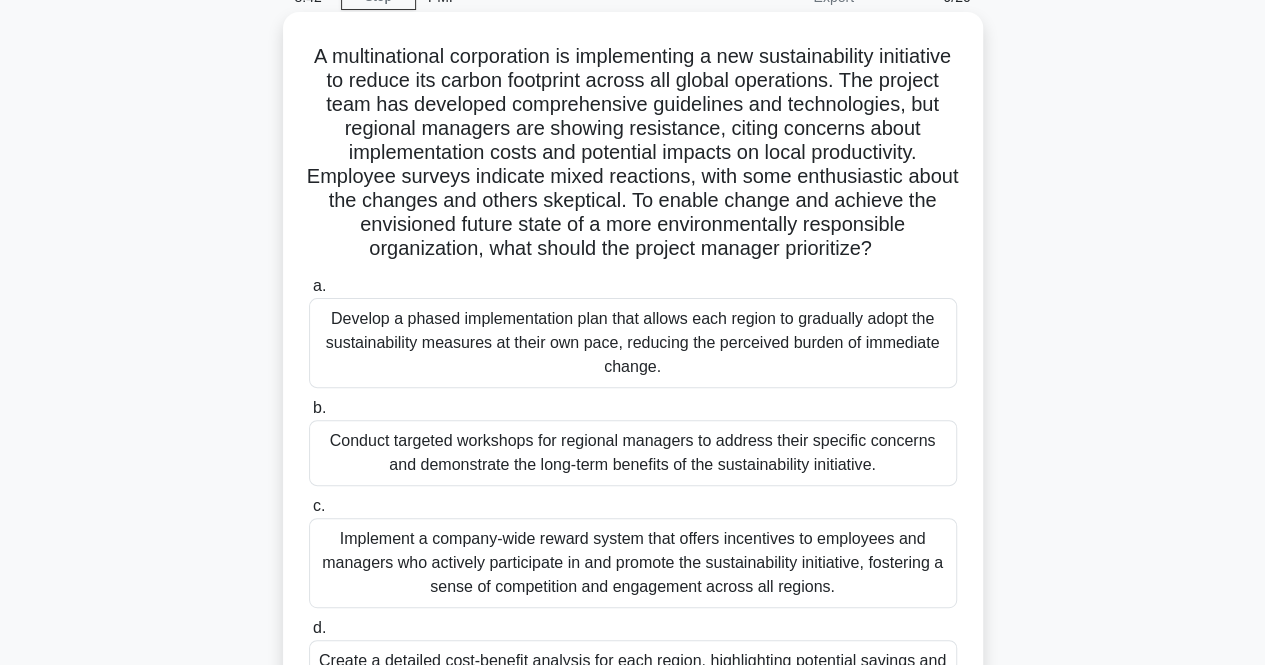 click on "Conduct targeted workshops for regional managers to address their specific concerns and demonstrate the long-term benefits of the sustainability initiative." at bounding box center (633, 453) 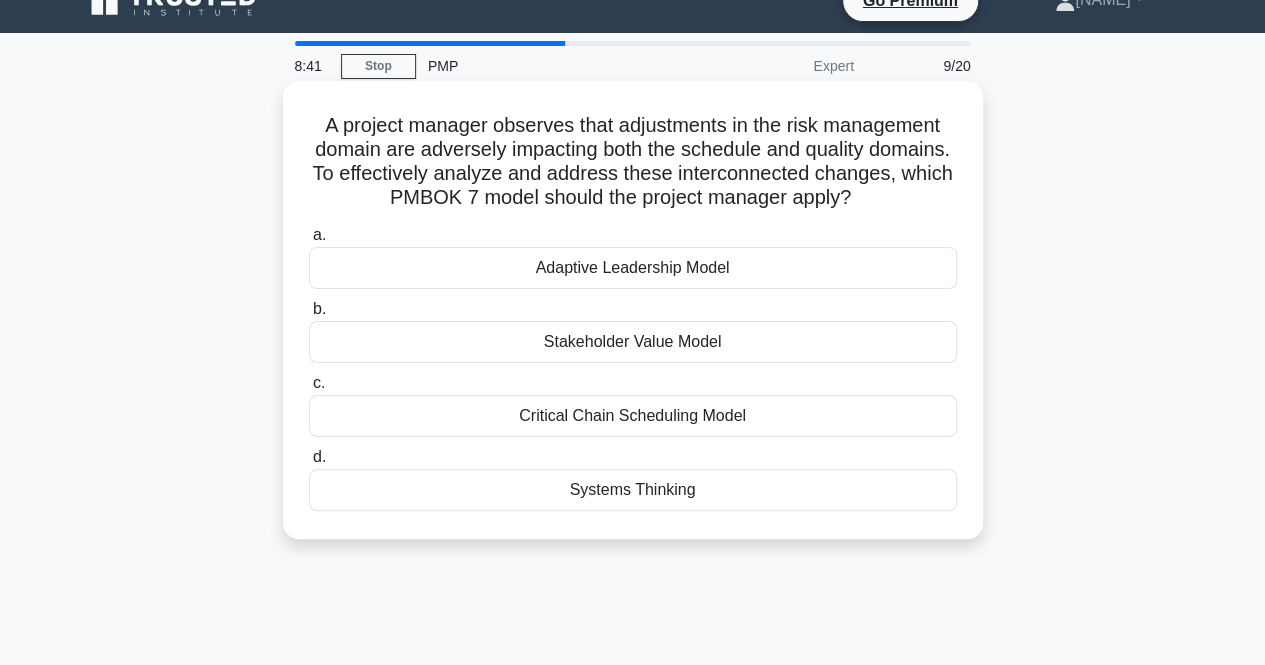 scroll, scrollTop: 0, scrollLeft: 0, axis: both 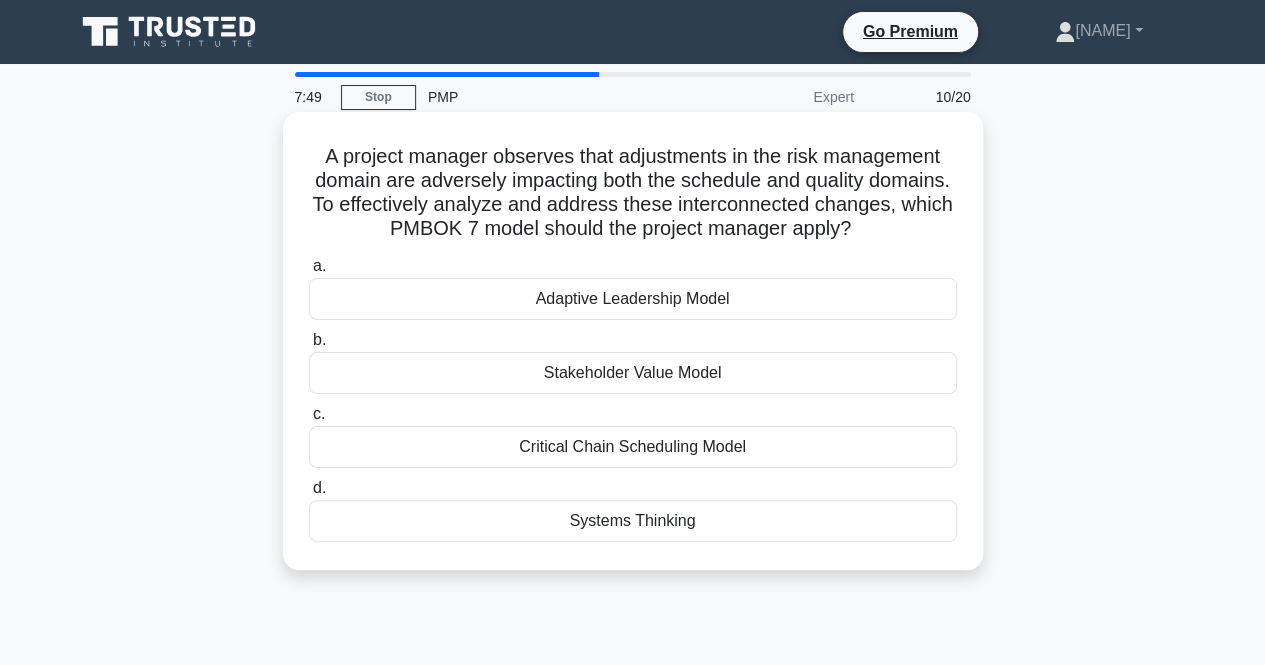 click on "Systems Thinking" at bounding box center [633, 521] 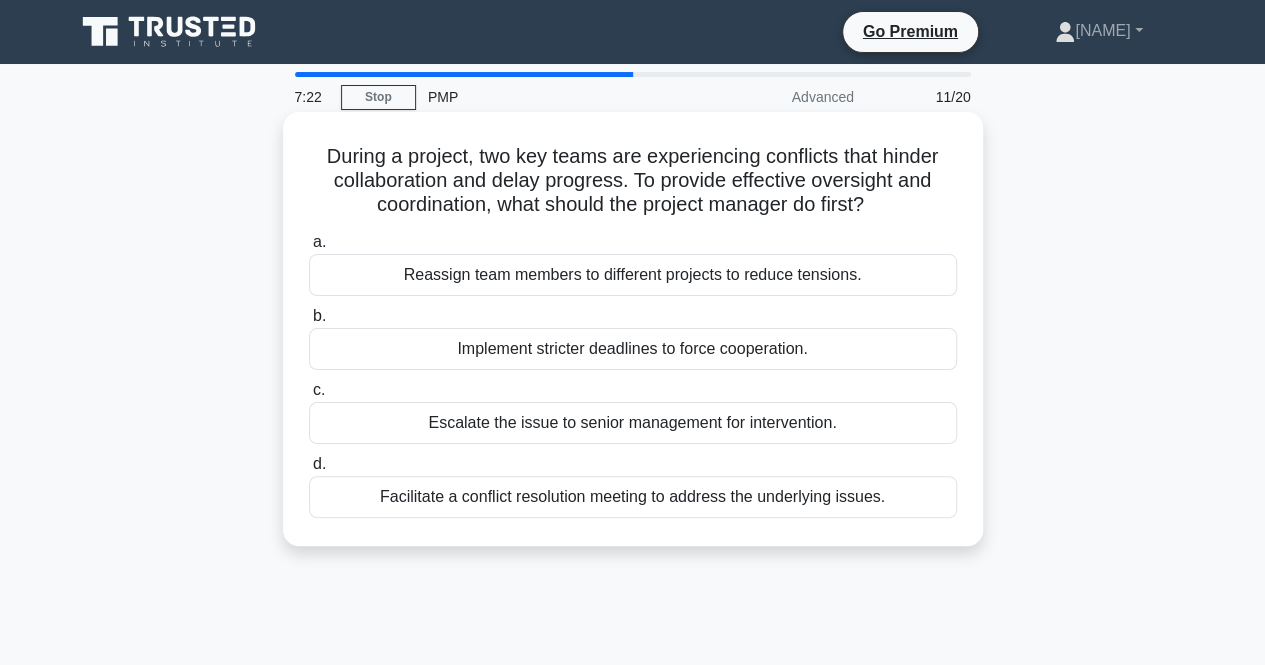 click on "Facilitate a conflict resolution meeting to address the underlying issues." at bounding box center (633, 497) 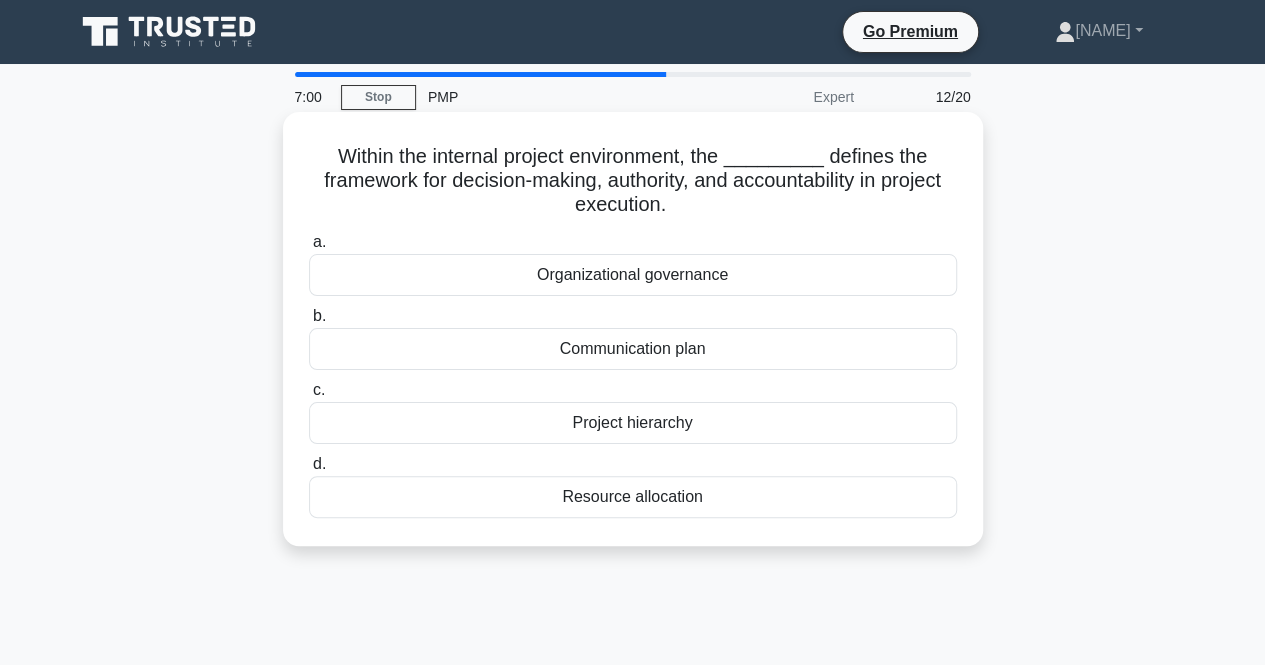 click on "Organizational governance" at bounding box center (633, 275) 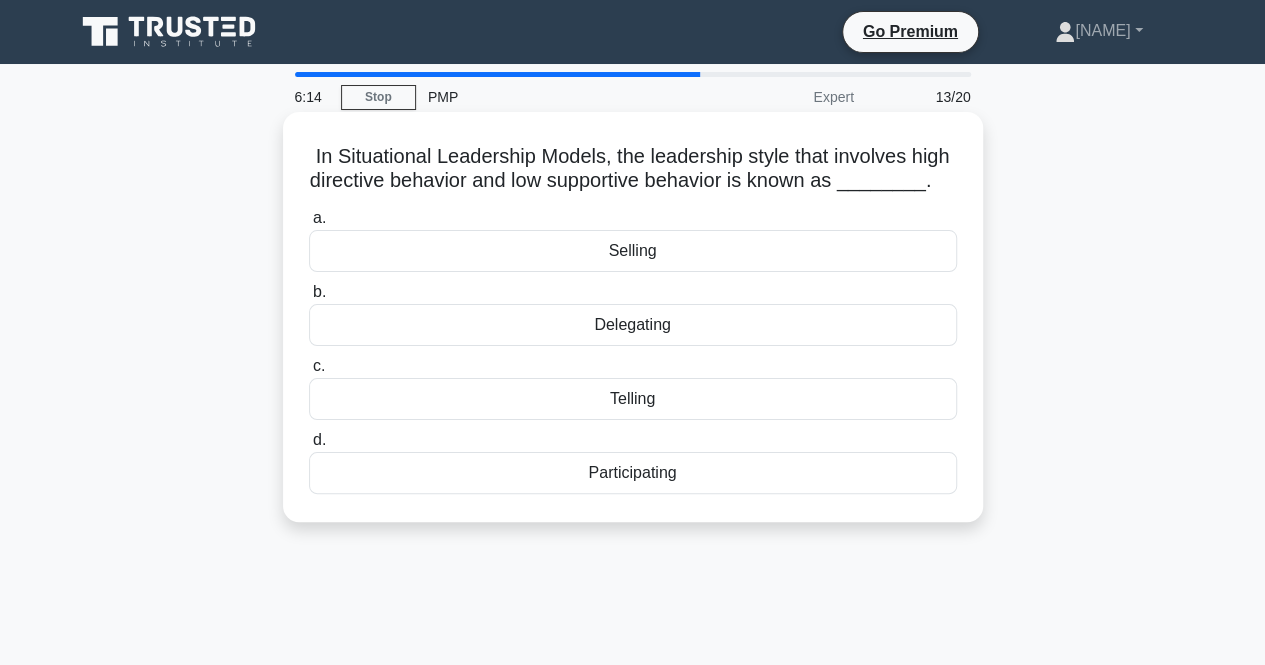 click on "Delegating" at bounding box center (633, 325) 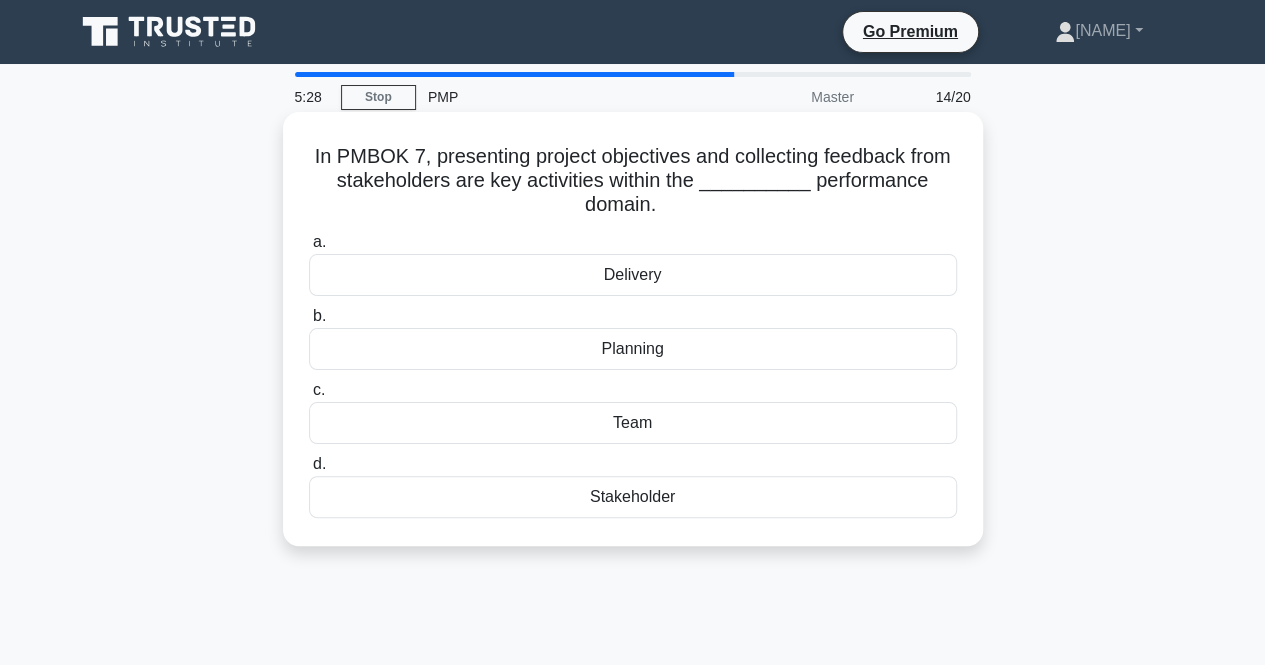 click on "Planning" at bounding box center [633, 349] 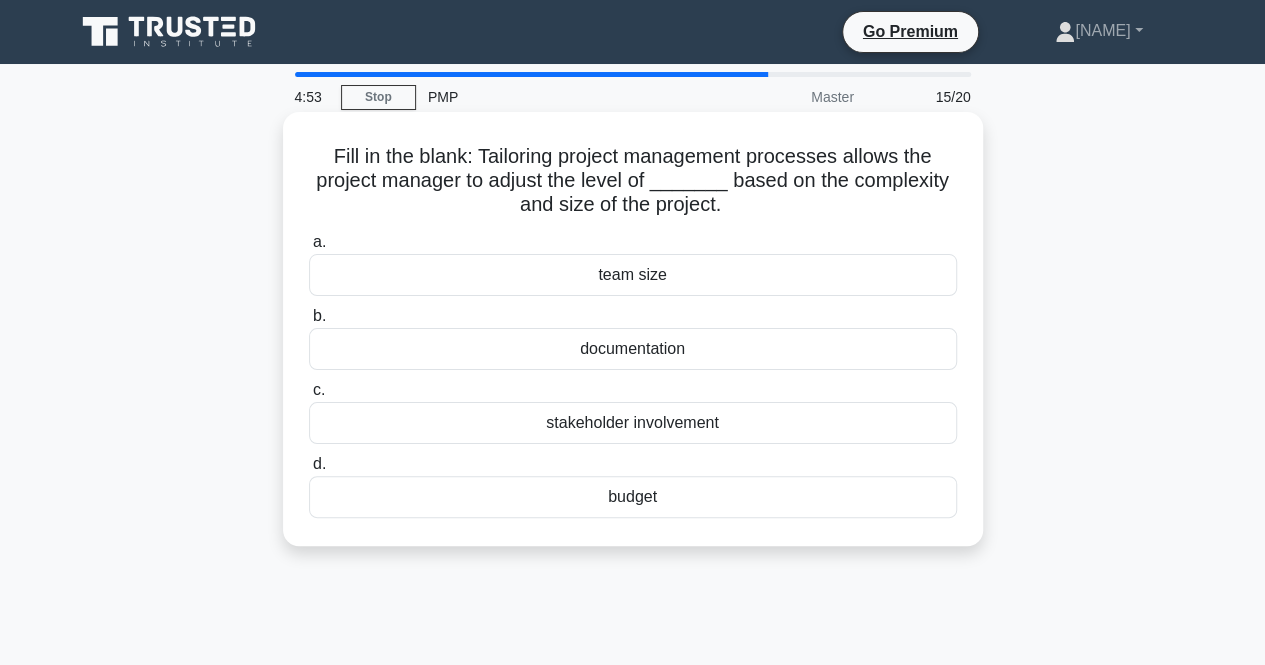 click on "stakeholder involvement" at bounding box center [633, 423] 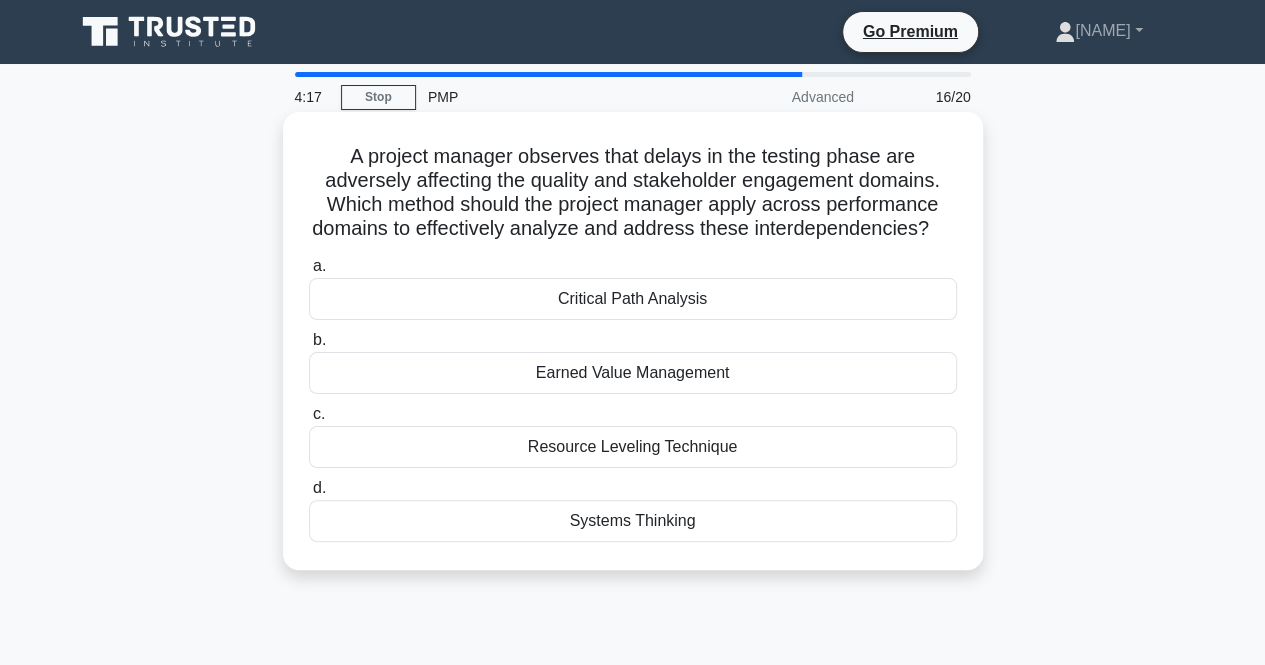 click on "Systems Thinking" at bounding box center [633, 521] 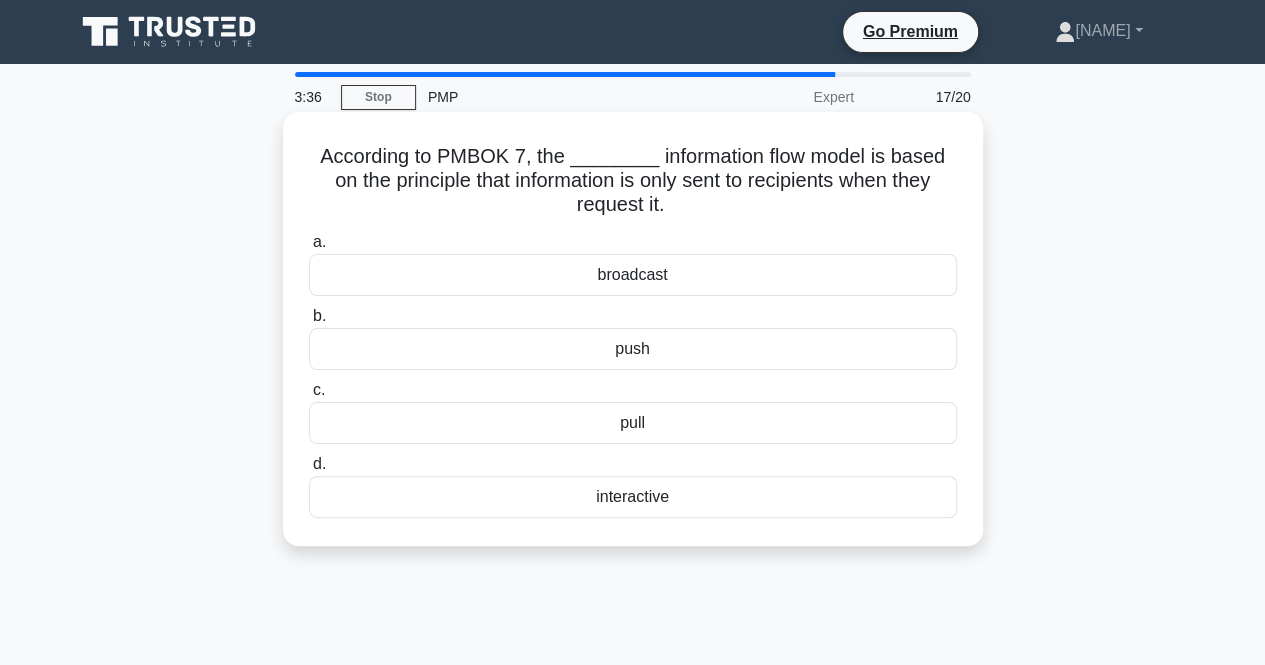 click on "push" at bounding box center (633, 349) 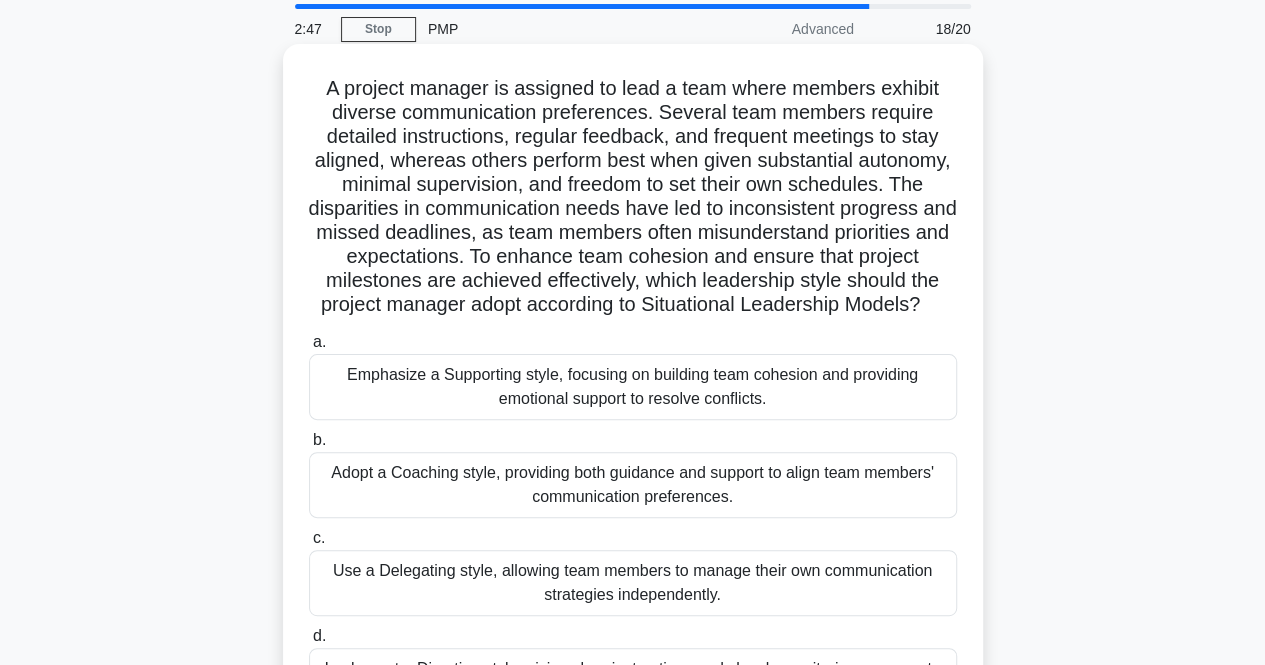 scroll, scrollTop: 100, scrollLeft: 0, axis: vertical 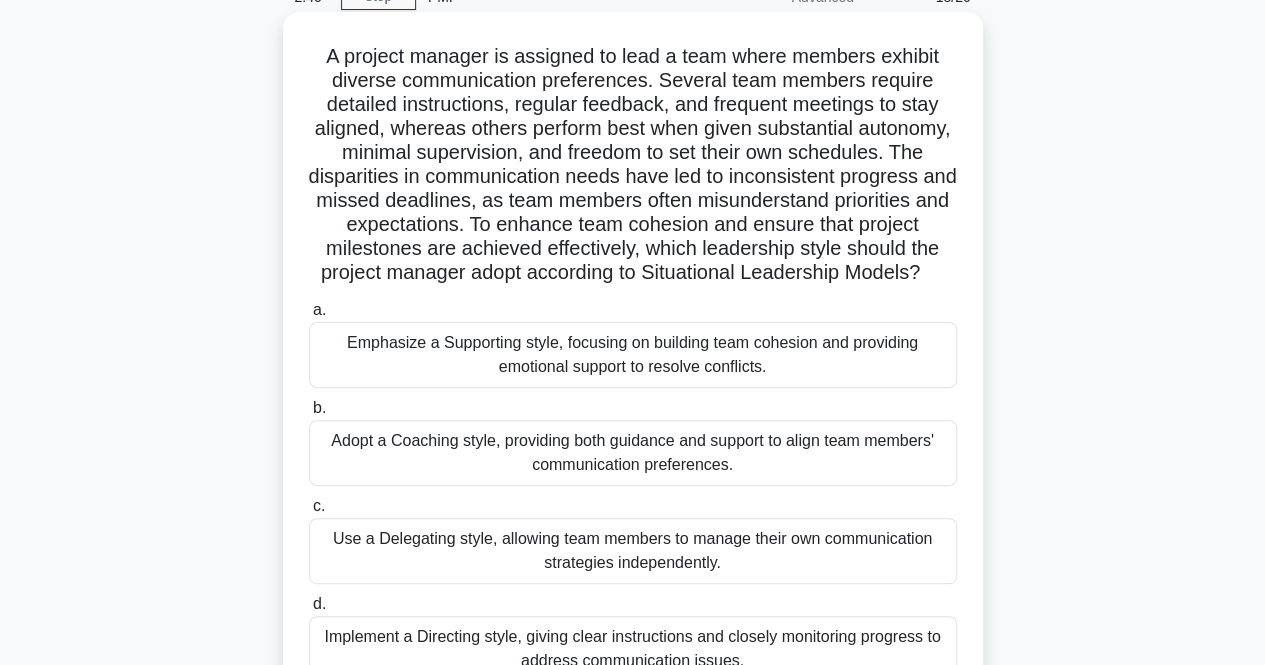click on "Adopt a Coaching style, providing both guidance and support to align team members' communication preferences." at bounding box center (633, 453) 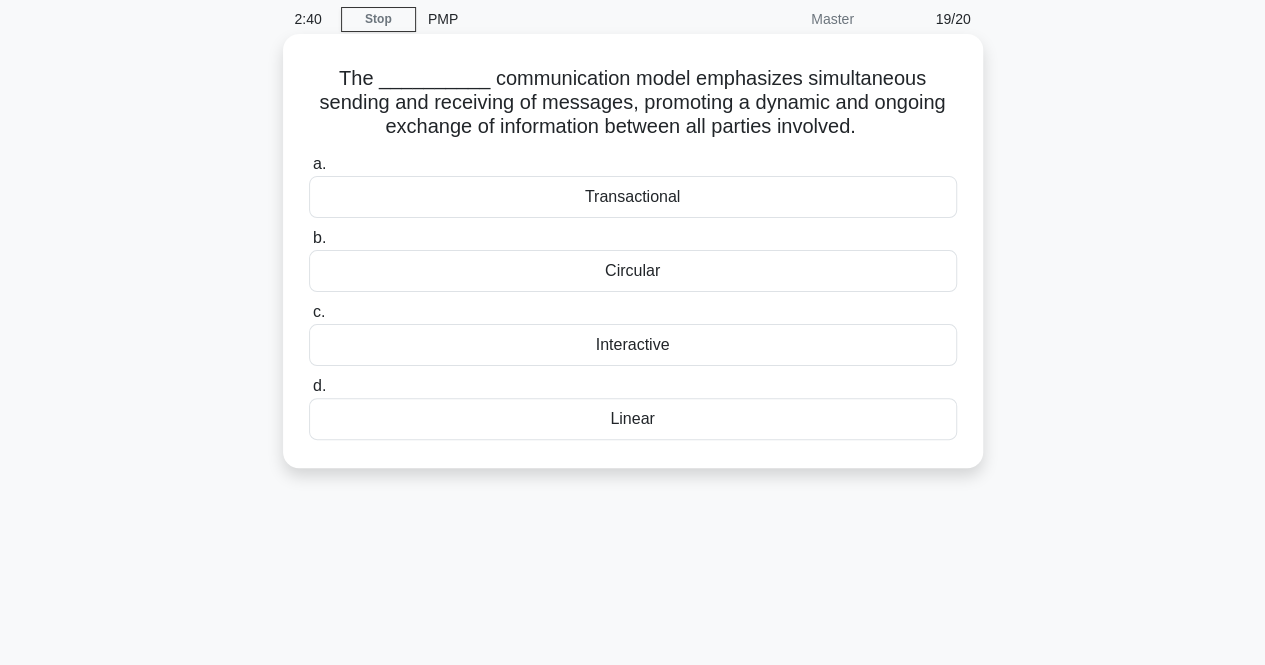 scroll, scrollTop: 0, scrollLeft: 0, axis: both 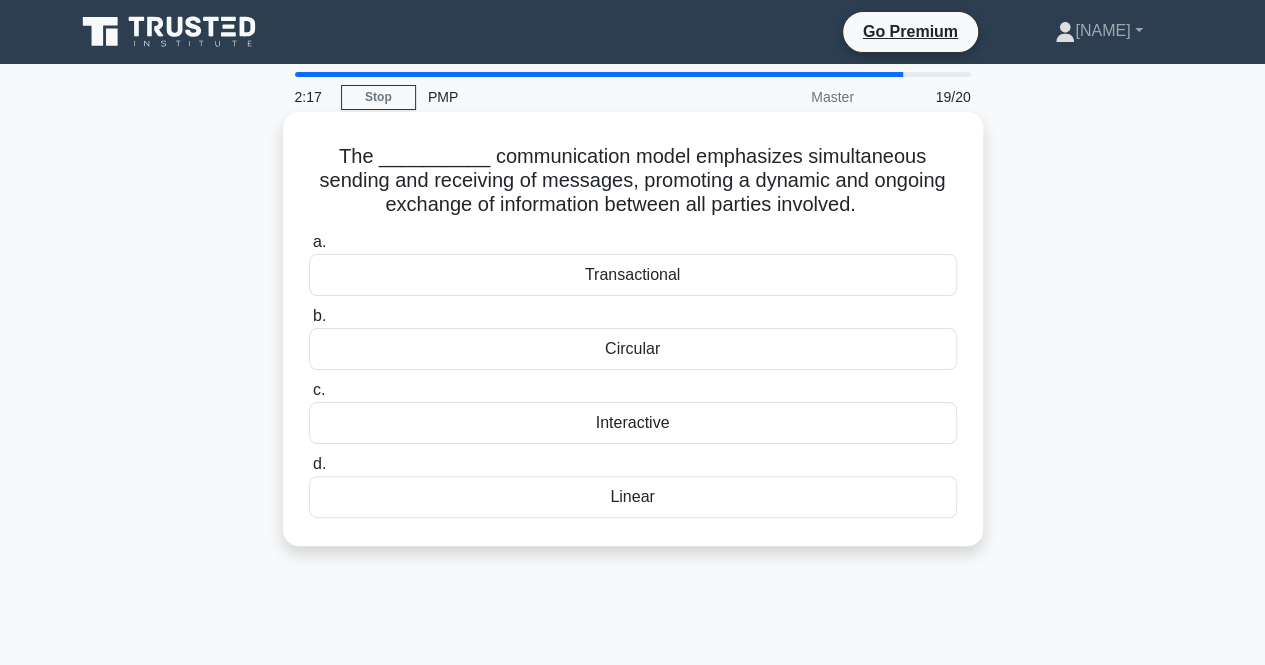 click on "Interactive" at bounding box center [633, 423] 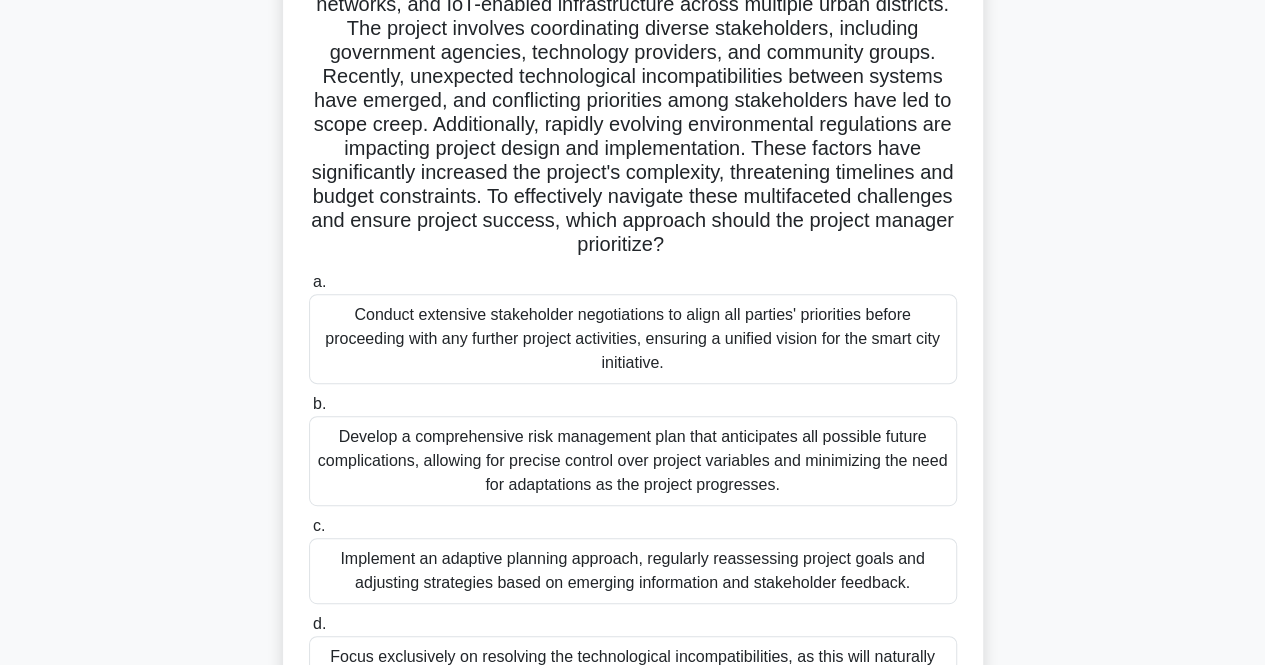 scroll, scrollTop: 300, scrollLeft: 0, axis: vertical 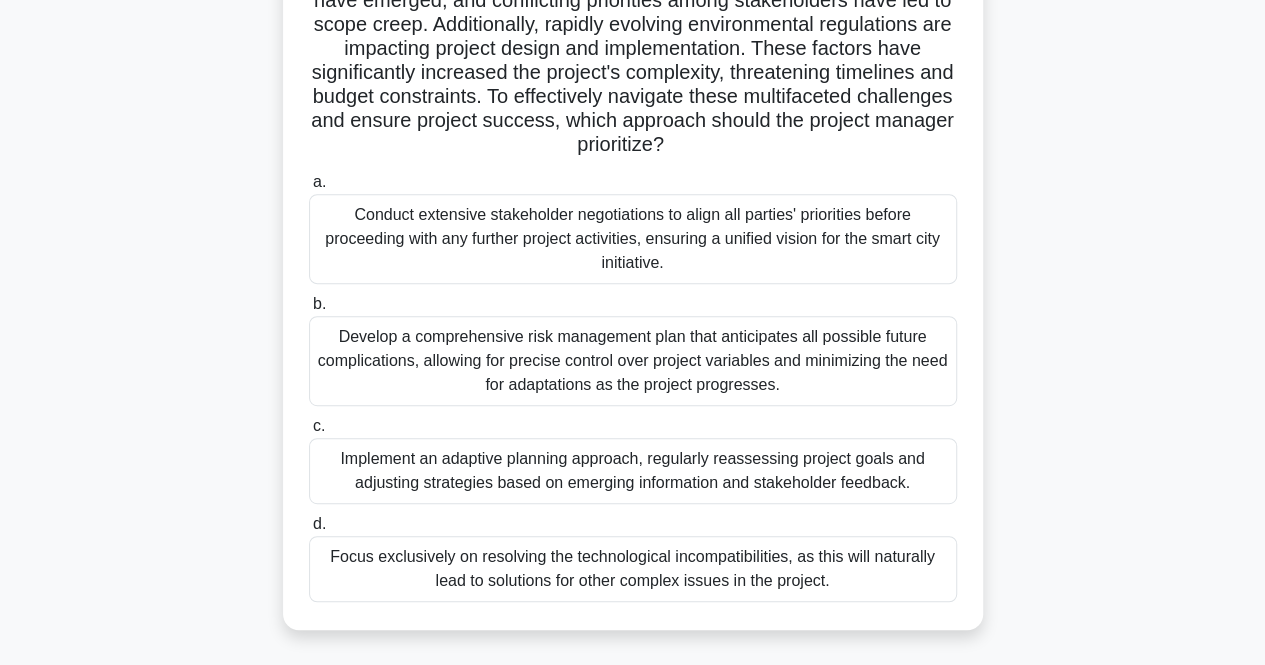 click on "Implement an adaptive planning approach, regularly reassessing project goals and adjusting strategies based on emerging information and stakeholder feedback." at bounding box center [633, 471] 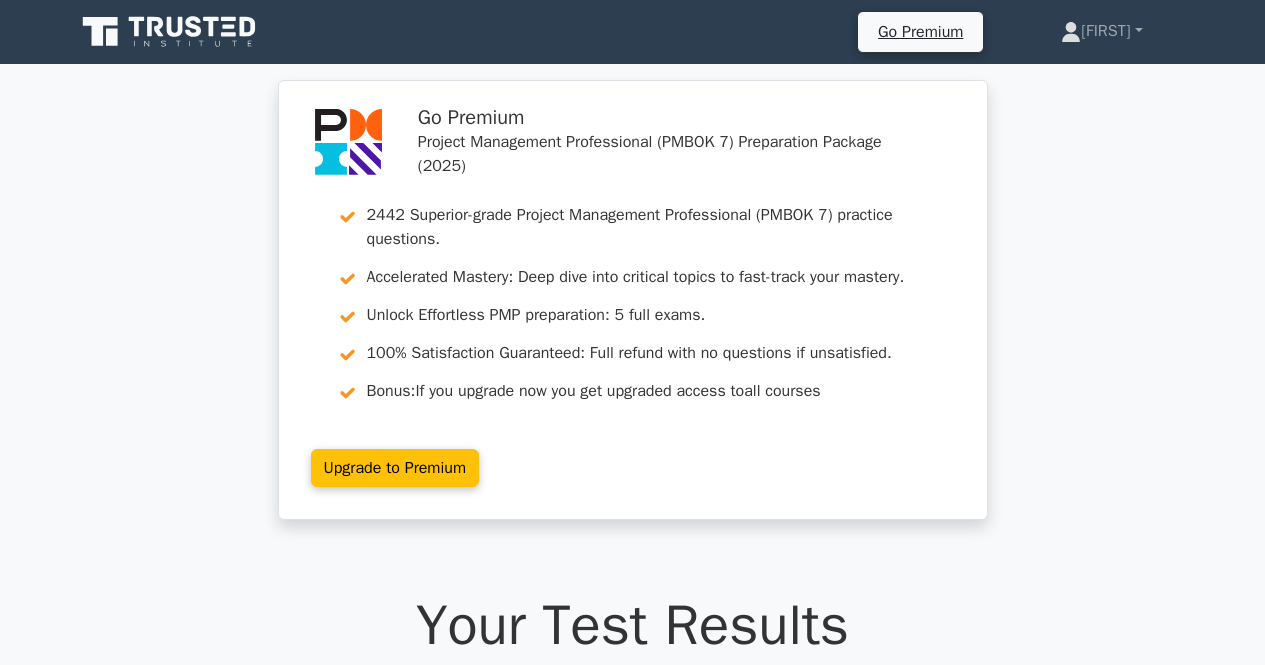 scroll, scrollTop: 0, scrollLeft: 0, axis: both 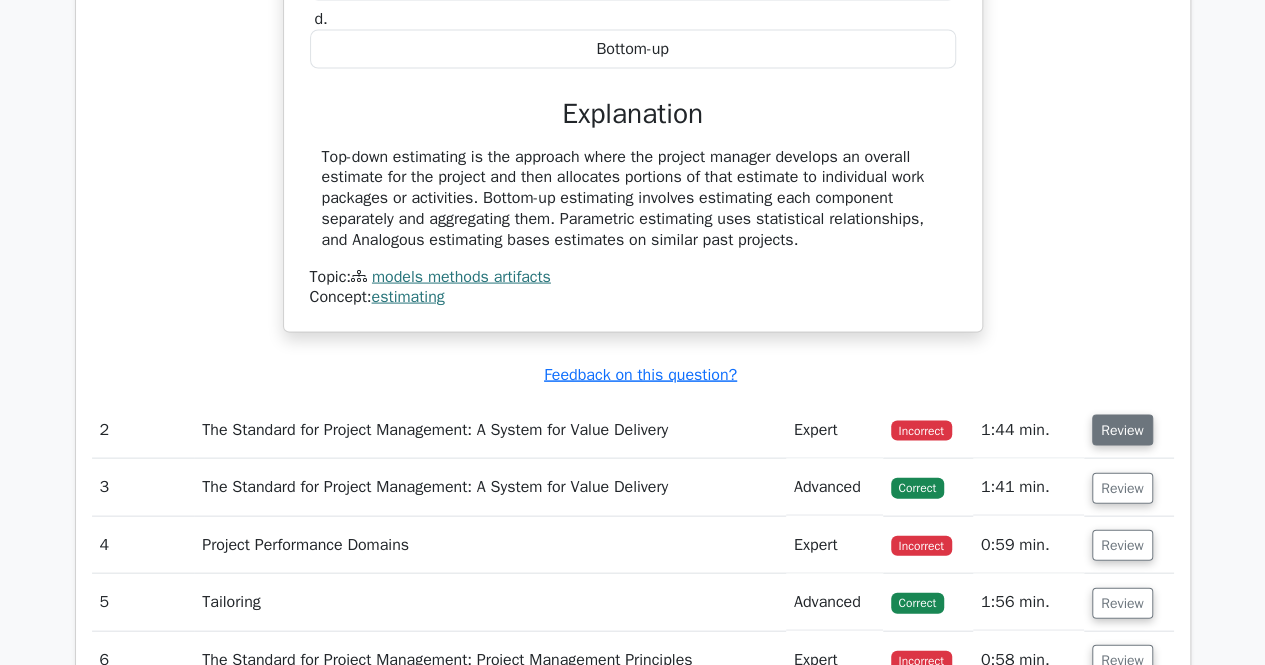 click on "Review" at bounding box center (1122, 430) 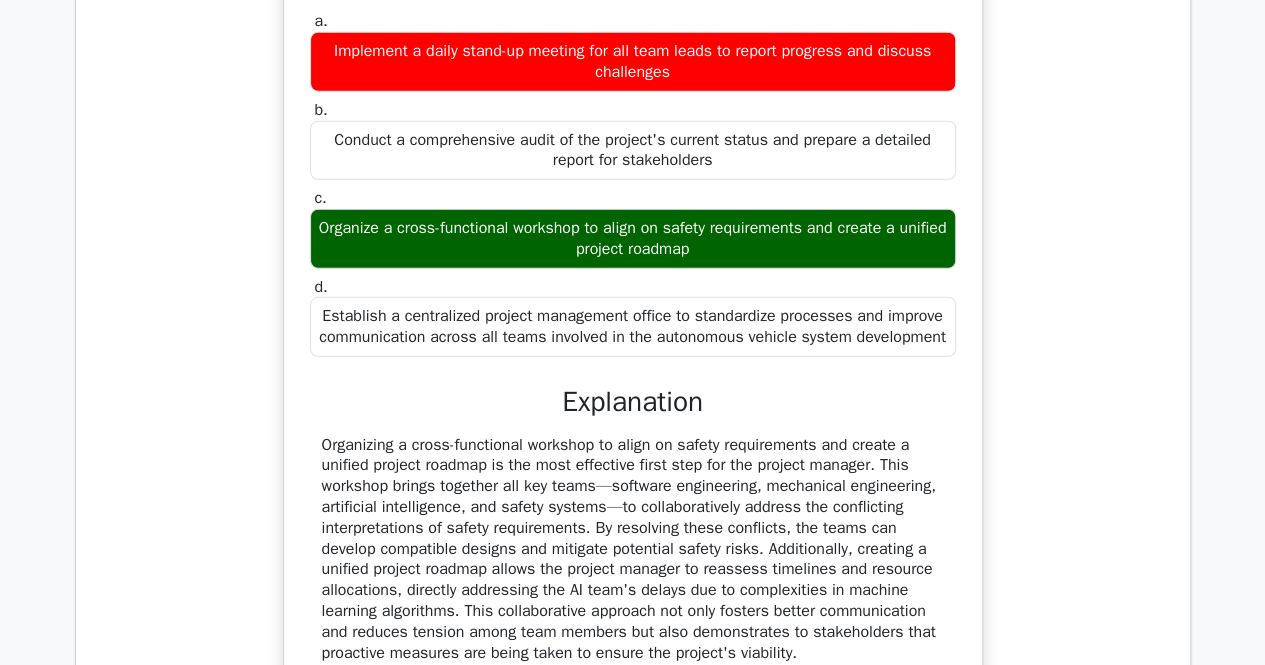 scroll, scrollTop: 2800, scrollLeft: 0, axis: vertical 